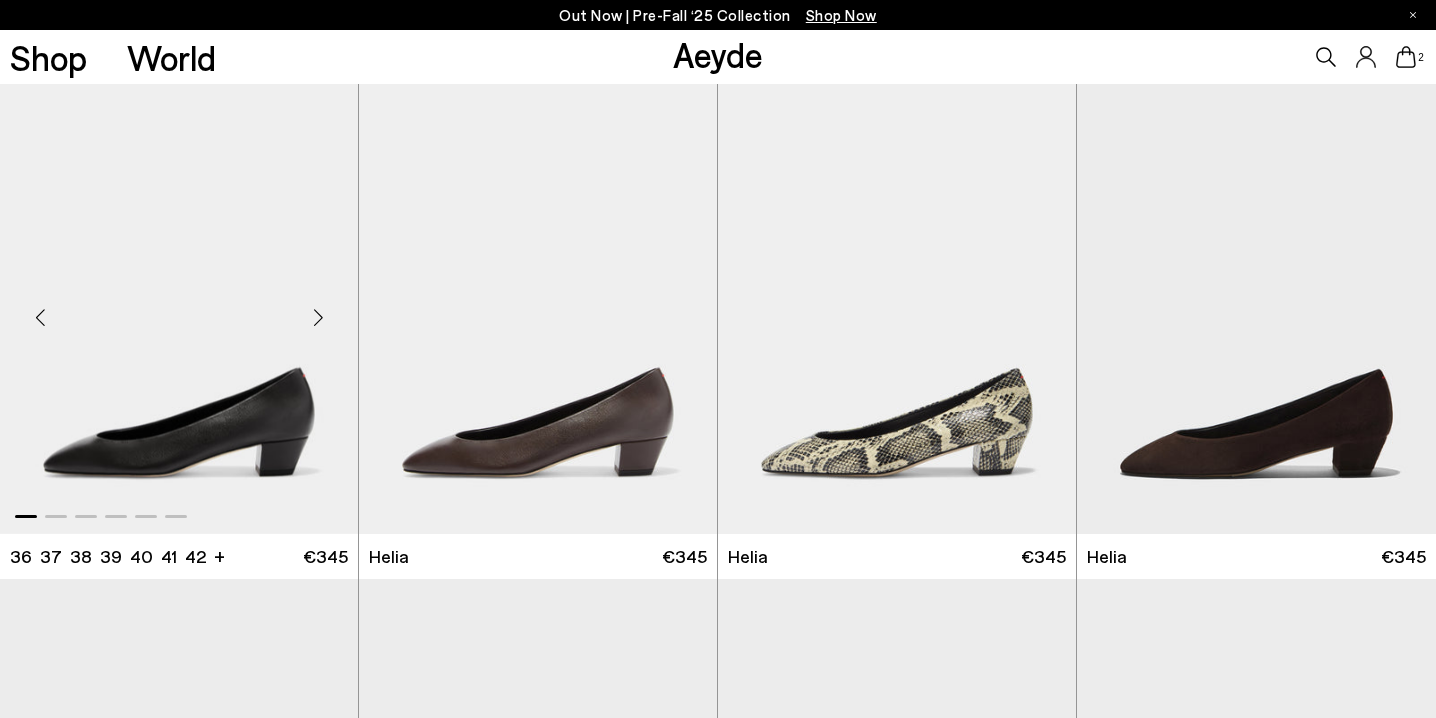 scroll, scrollTop: 0, scrollLeft: 0, axis: both 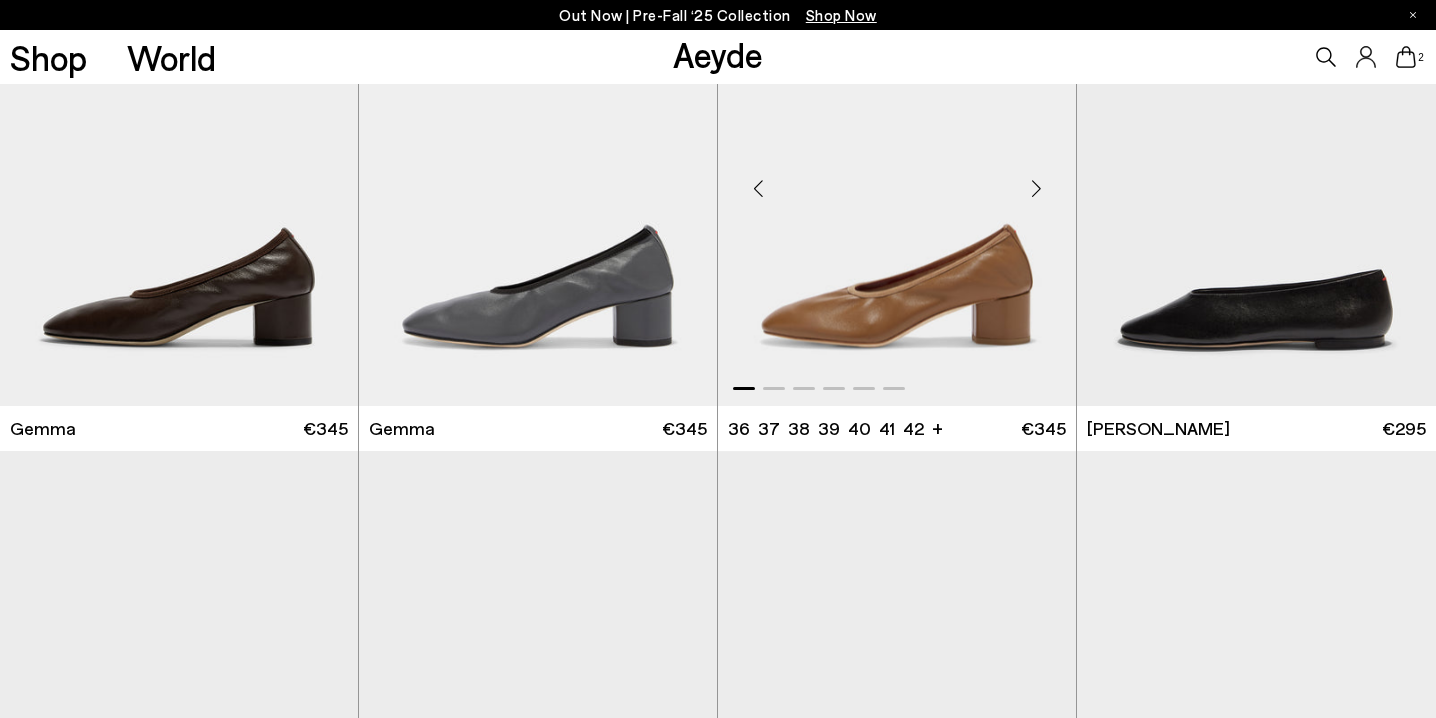 click at bounding box center (897, 181) 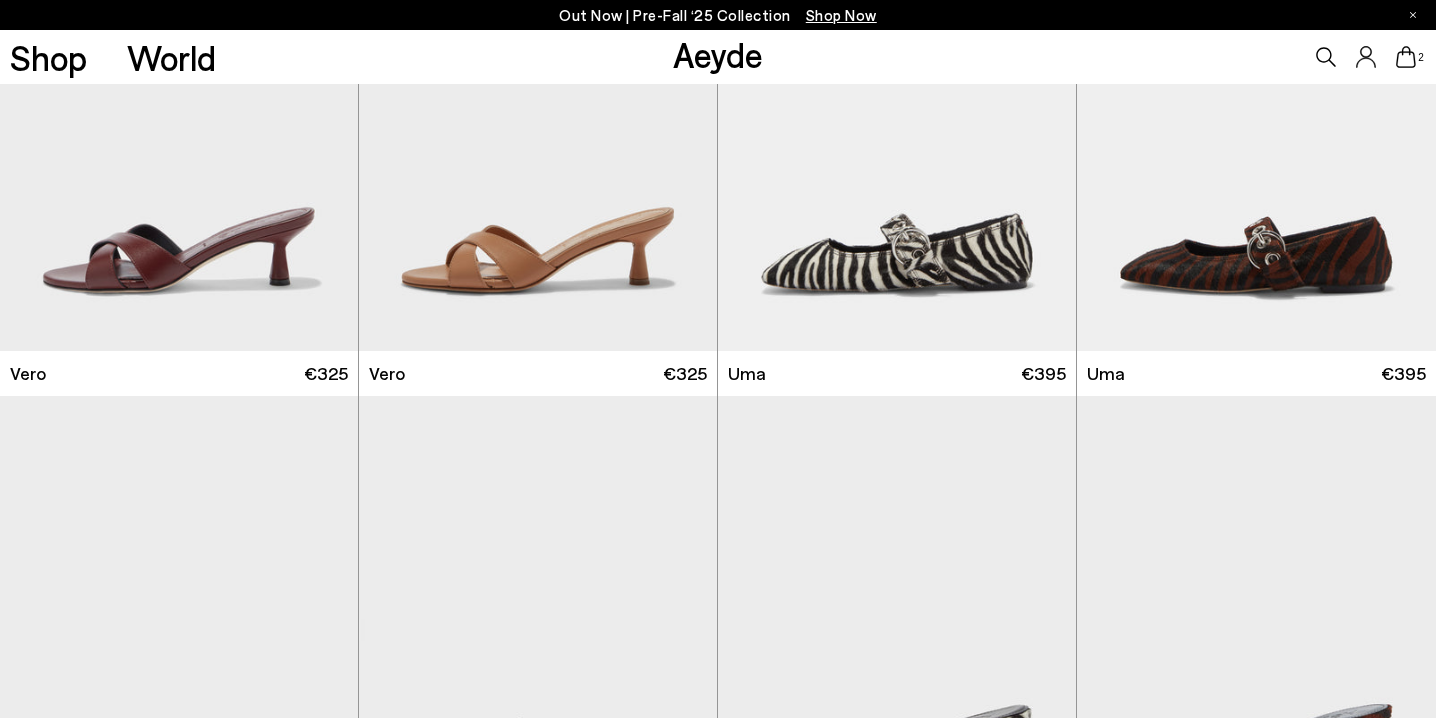 scroll, scrollTop: 12549, scrollLeft: 0, axis: vertical 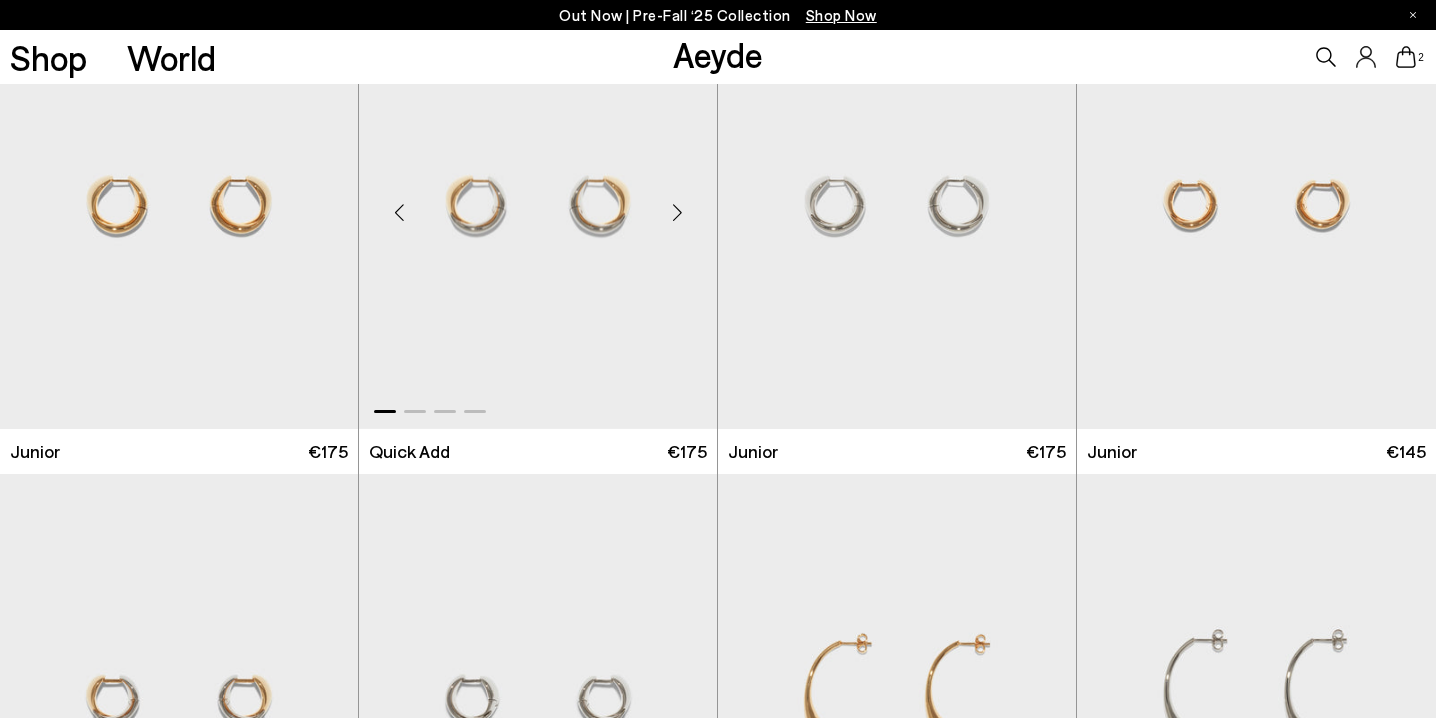 click at bounding box center (538, 204) 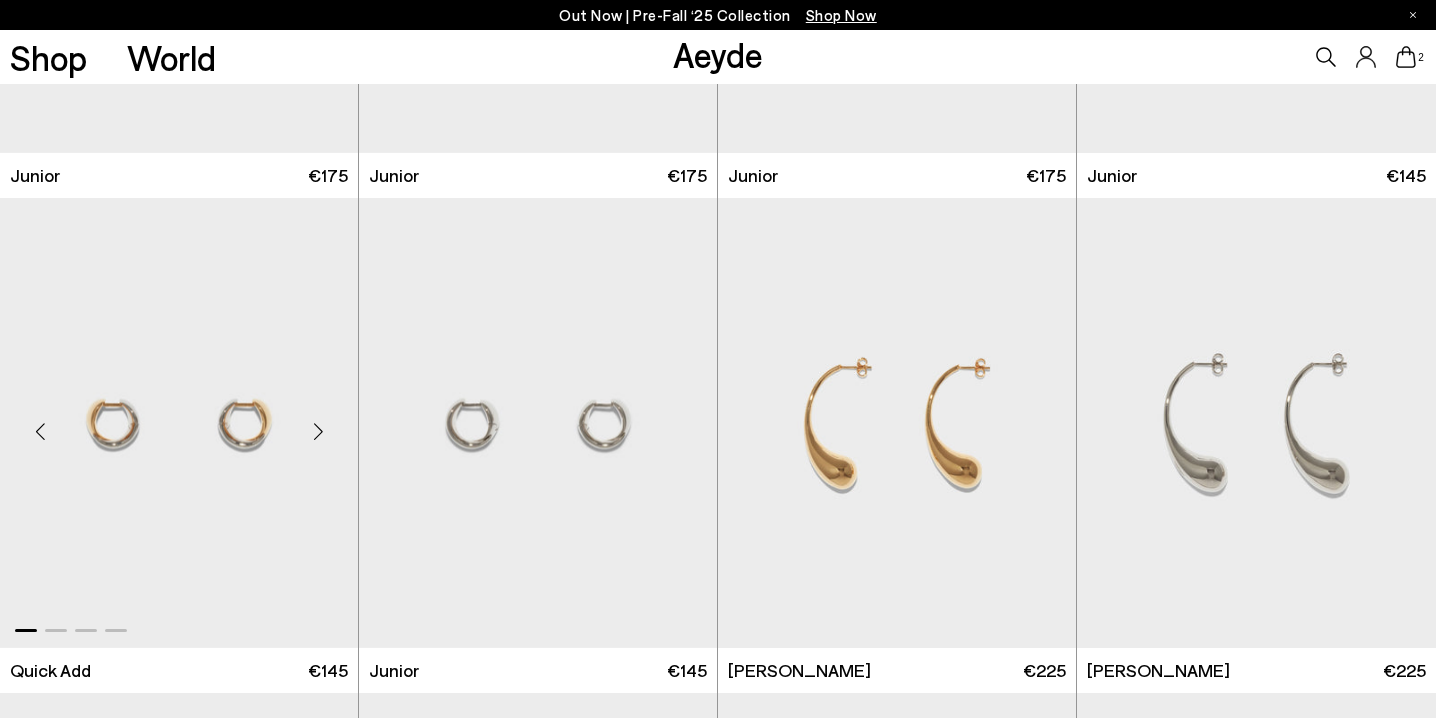 scroll, scrollTop: 13730, scrollLeft: 0, axis: vertical 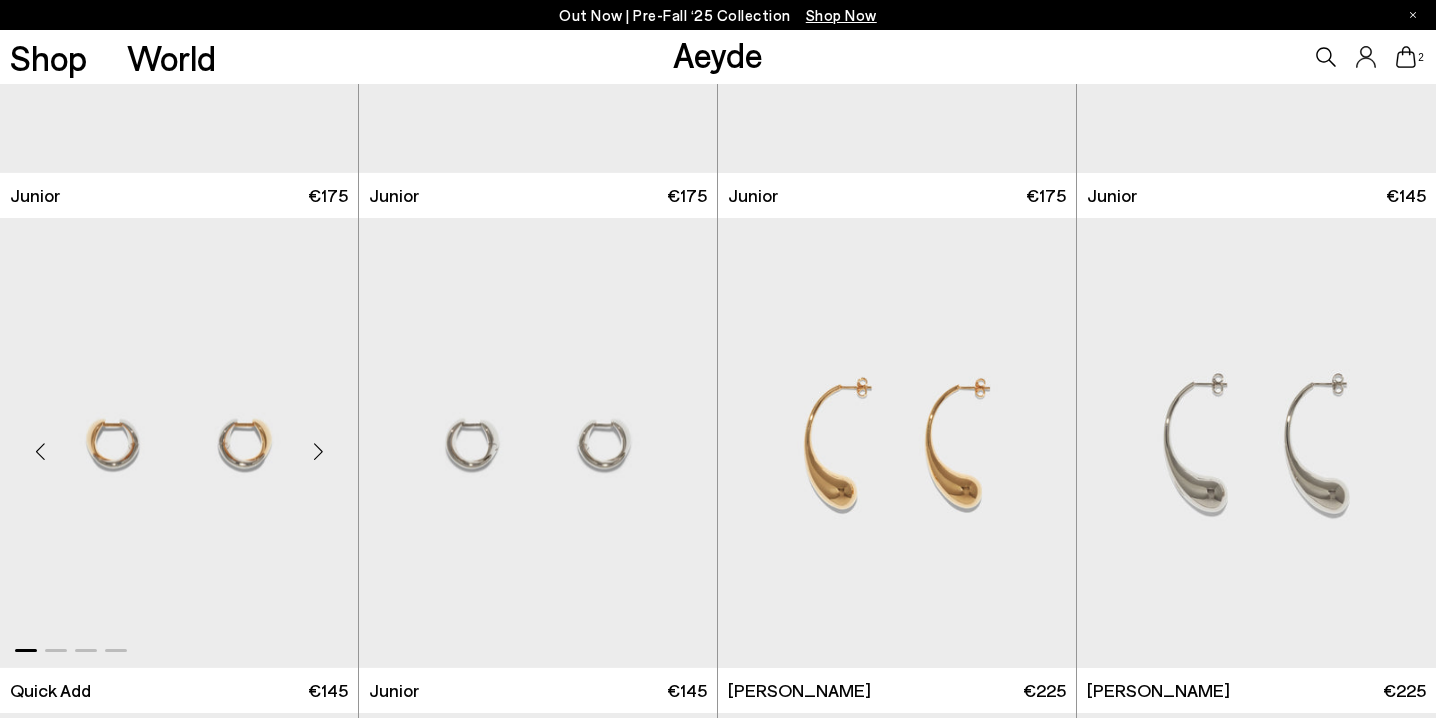 click at bounding box center [179, 443] 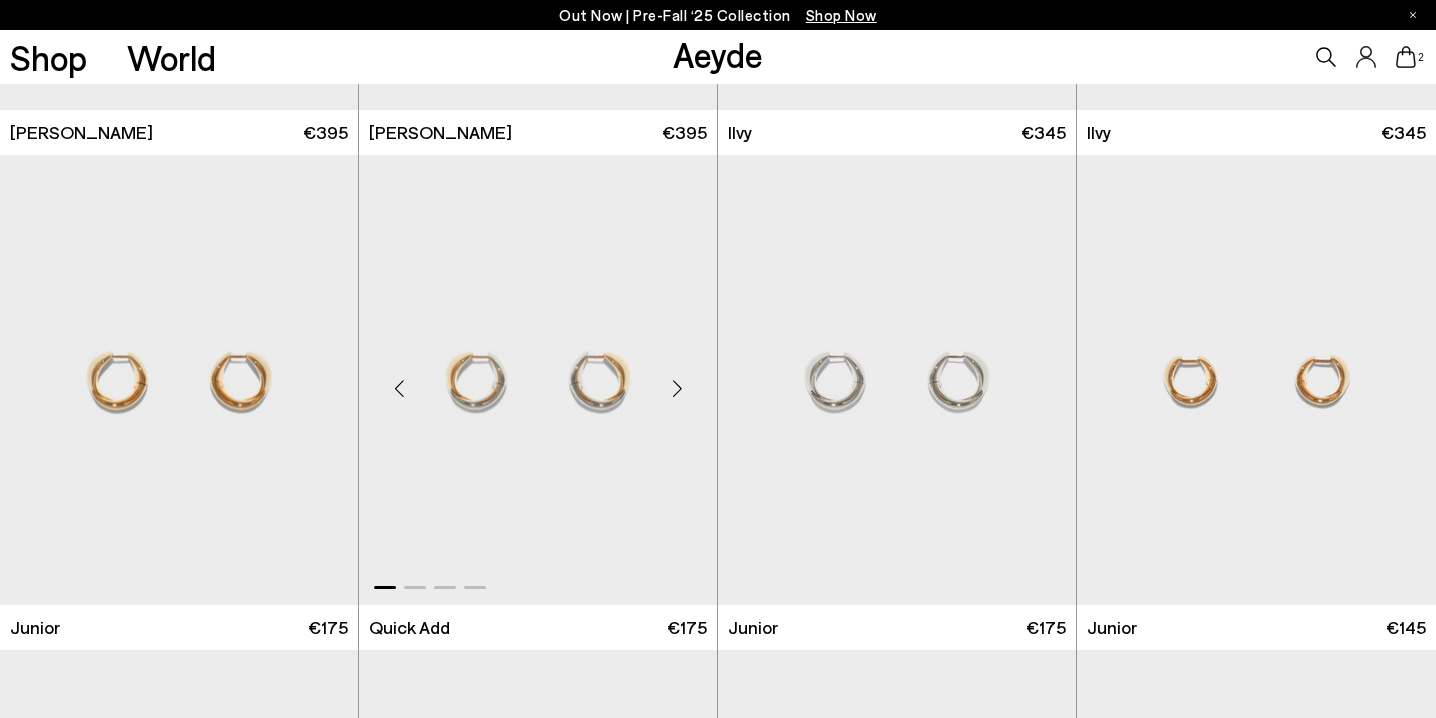 scroll, scrollTop: 13320, scrollLeft: 0, axis: vertical 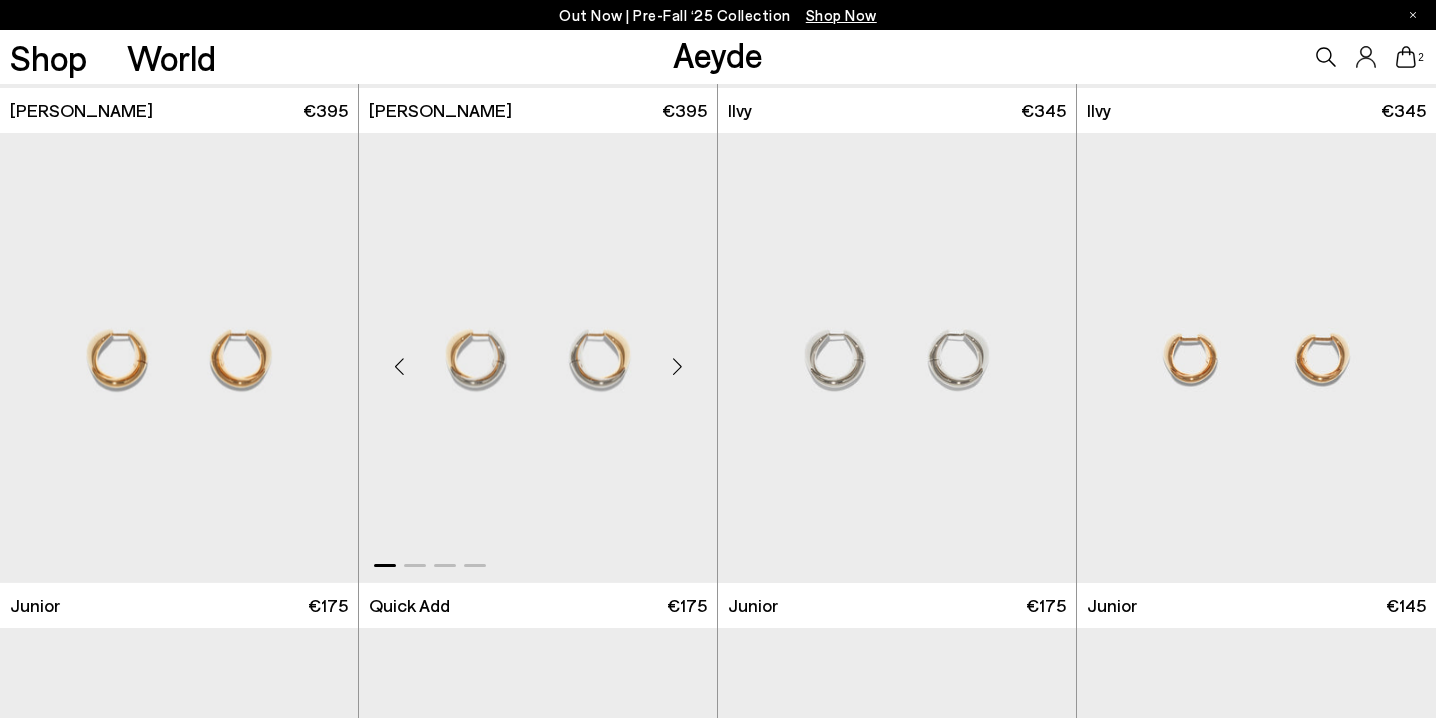 click at bounding box center [538, 358] 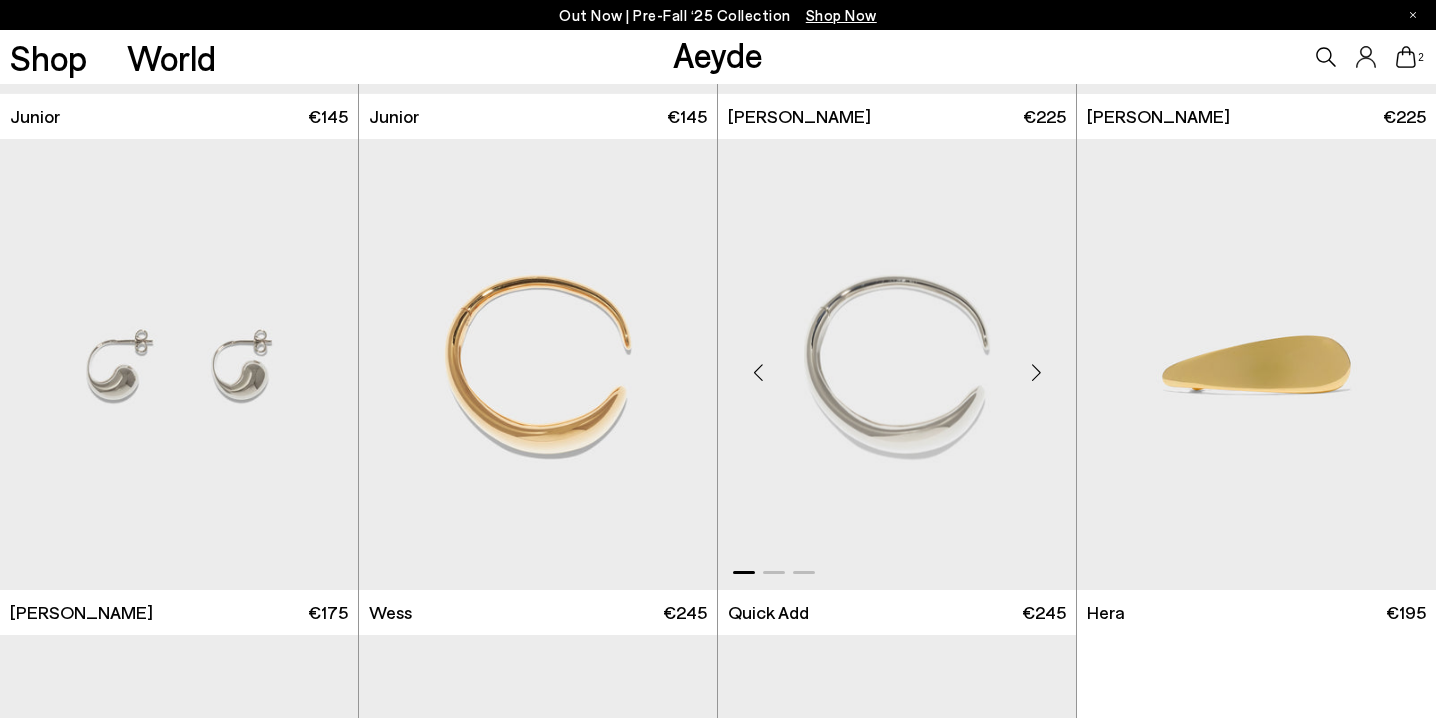 scroll, scrollTop: 14305, scrollLeft: 0, axis: vertical 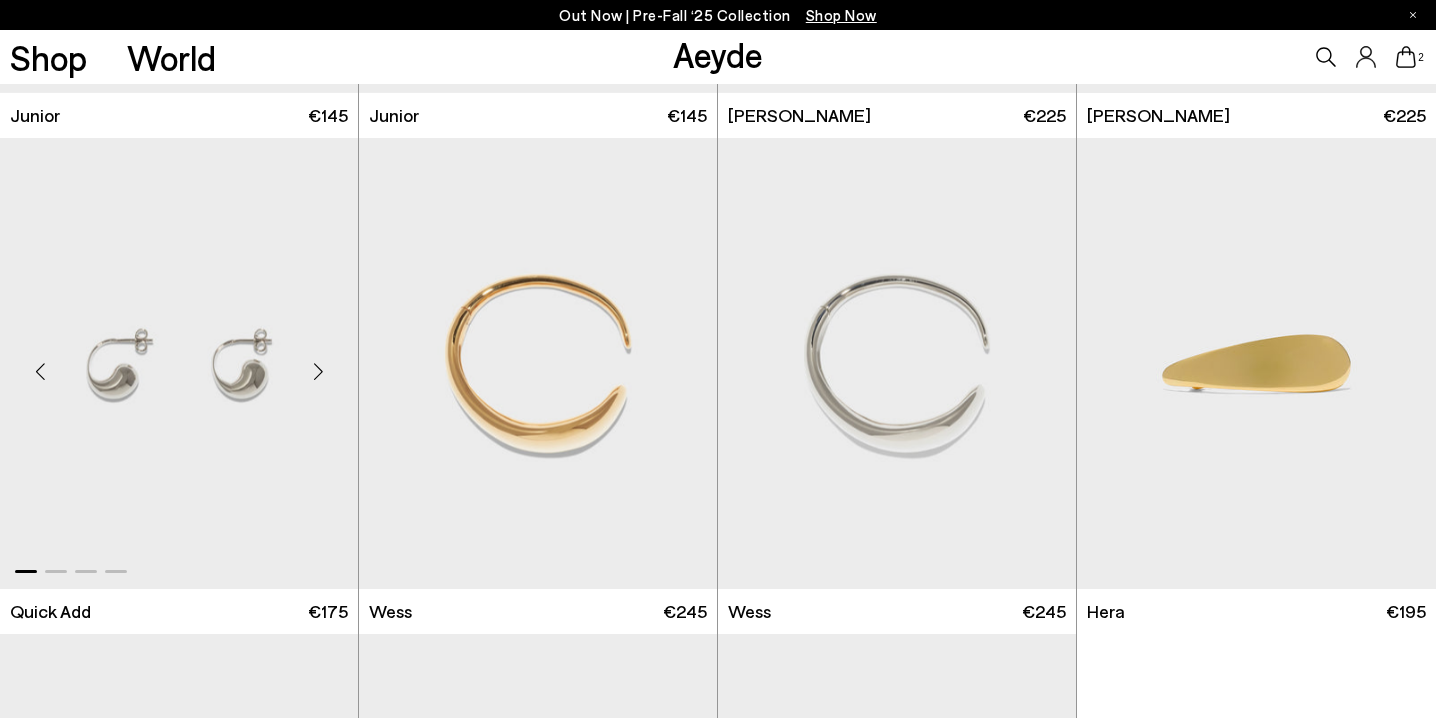 click at bounding box center [179, 363] 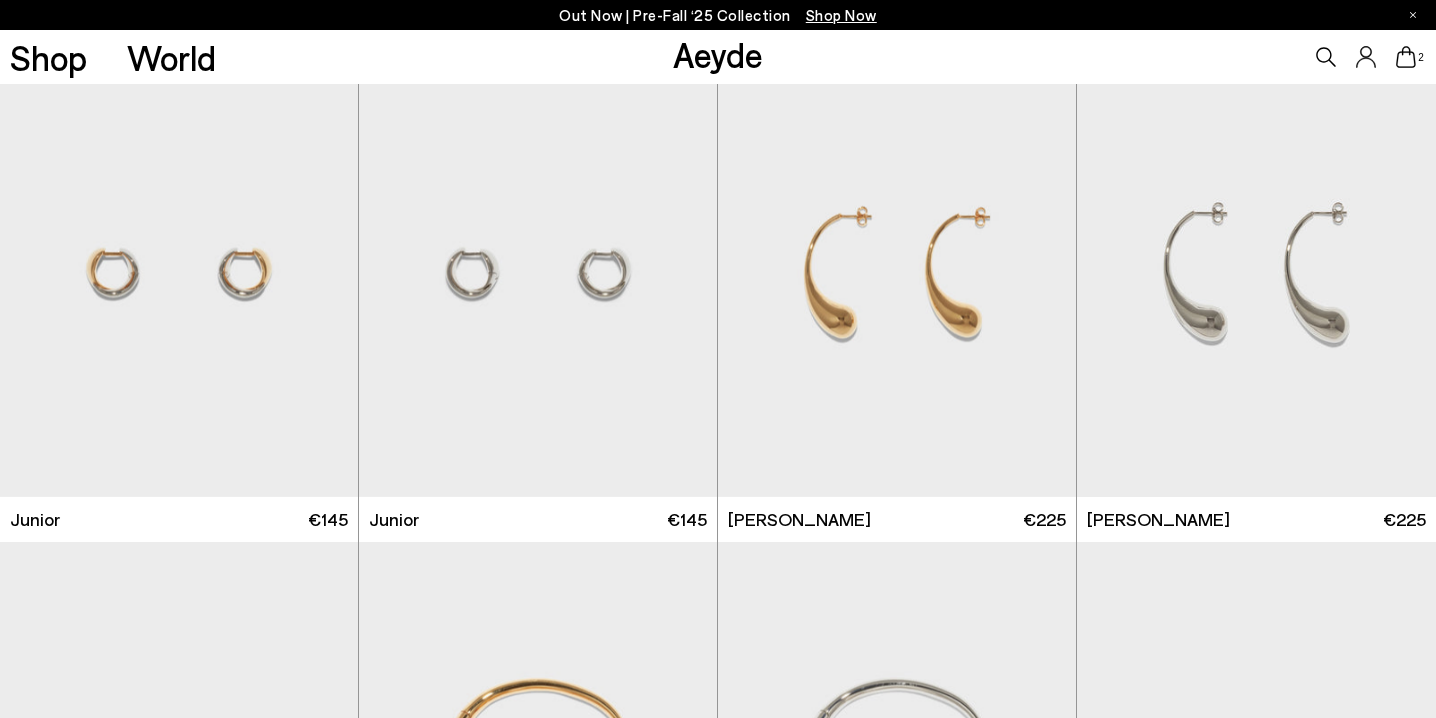scroll, scrollTop: 13900, scrollLeft: 0, axis: vertical 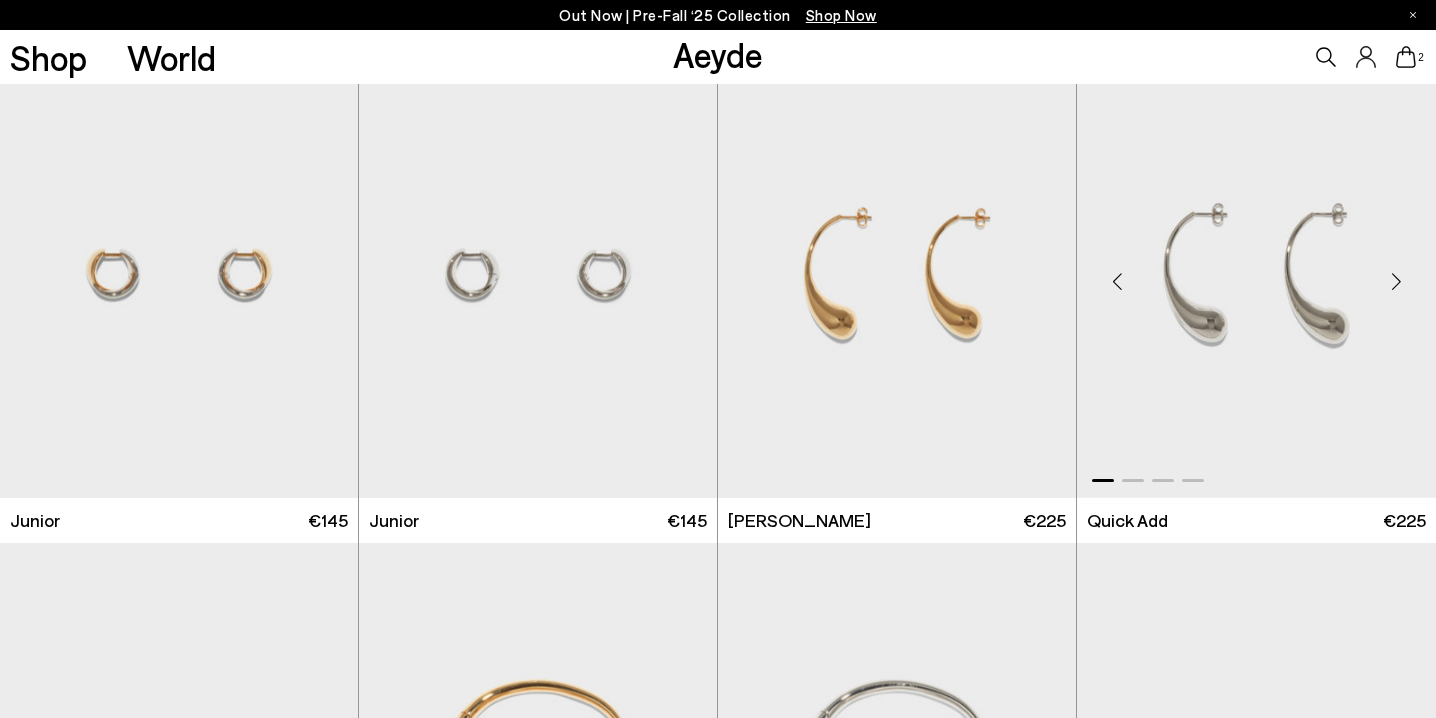 click at bounding box center [1256, 273] 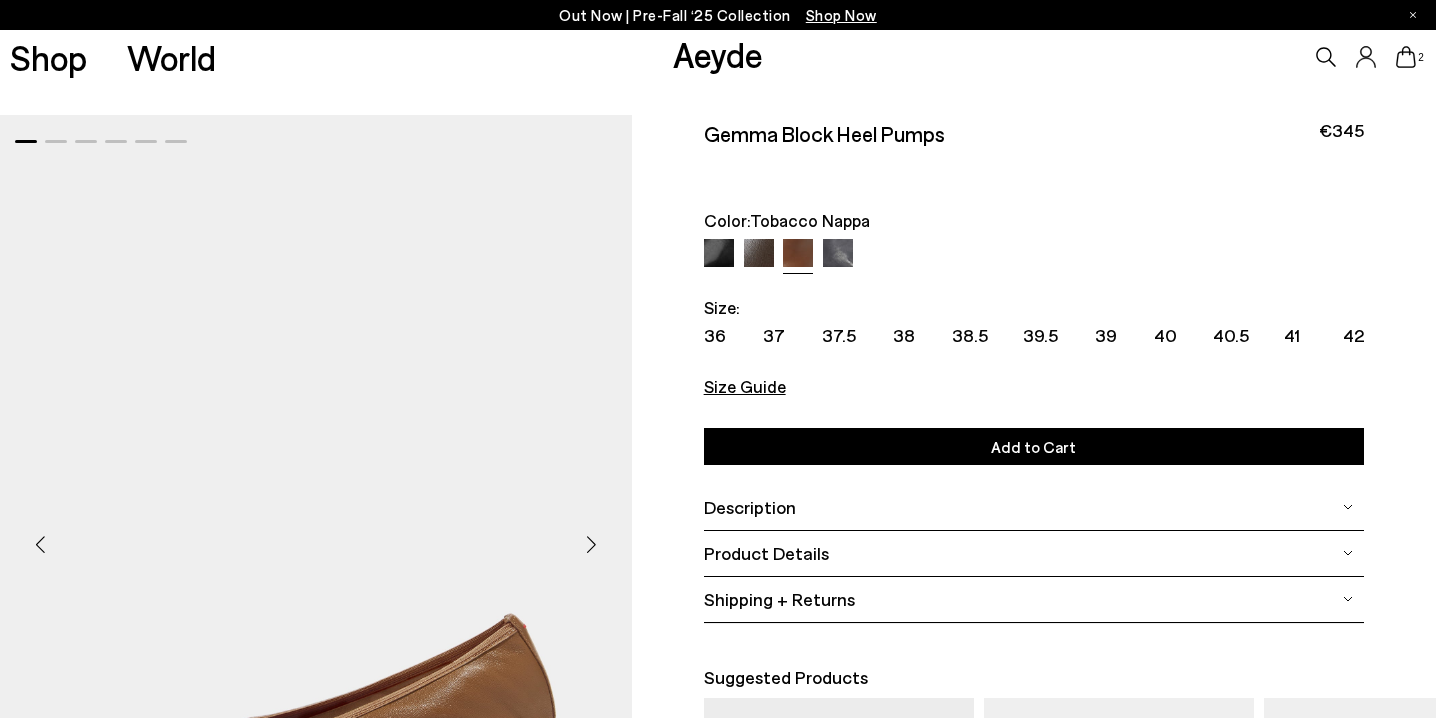 scroll, scrollTop: 481, scrollLeft: 0, axis: vertical 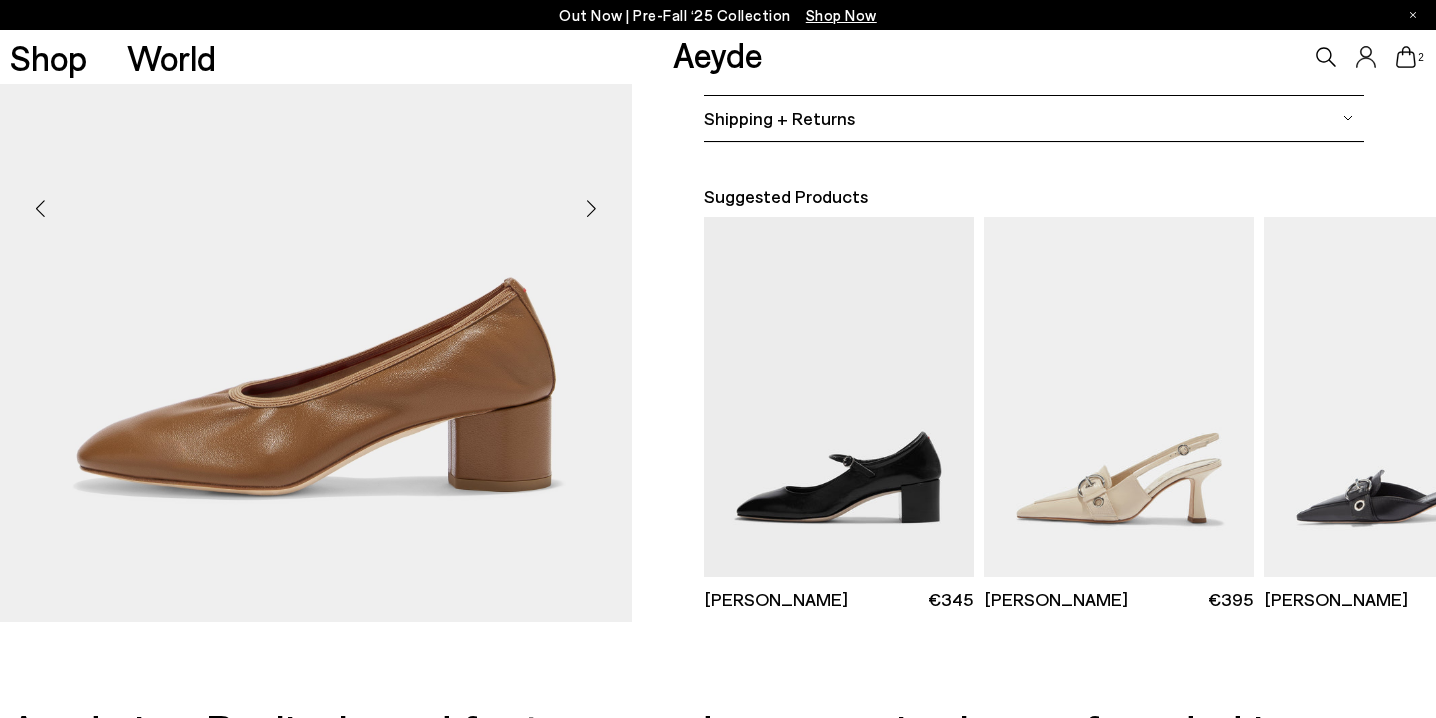 click at bounding box center [592, 208] 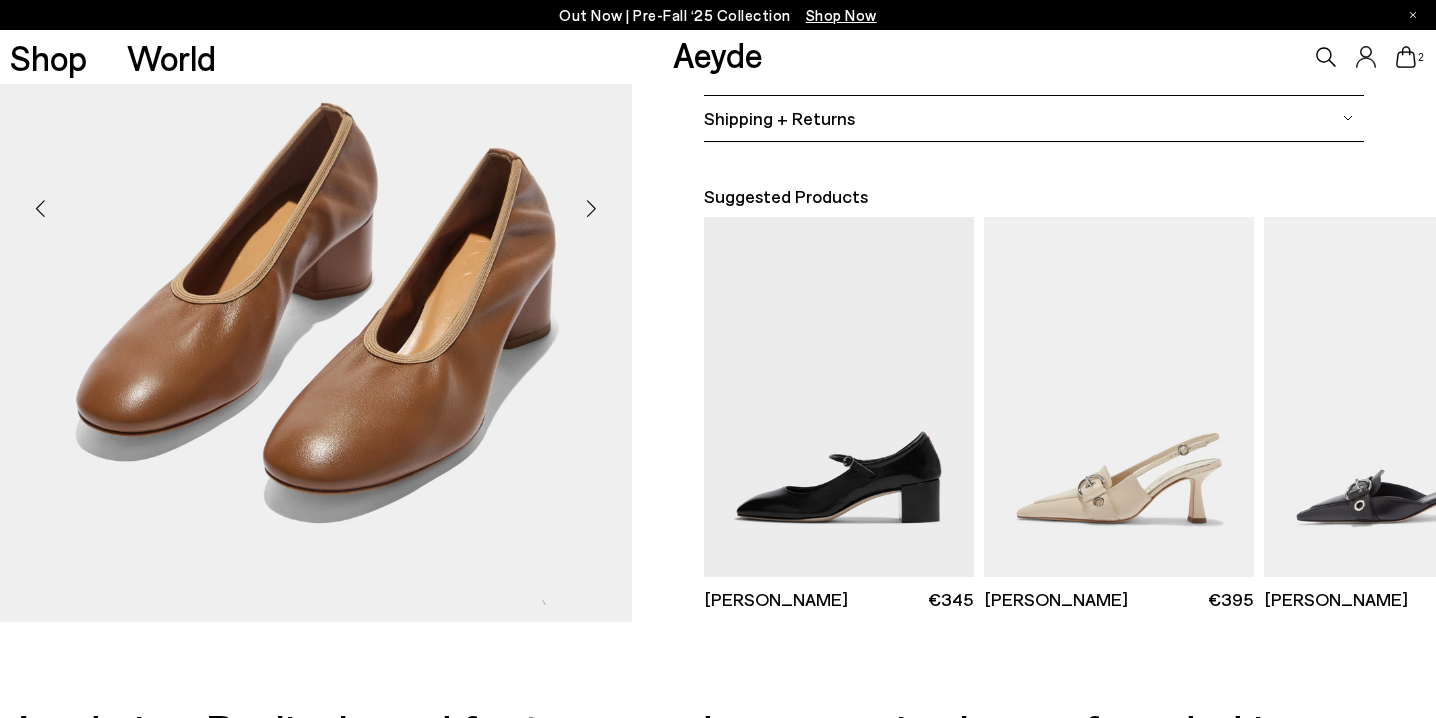 click at bounding box center [592, 208] 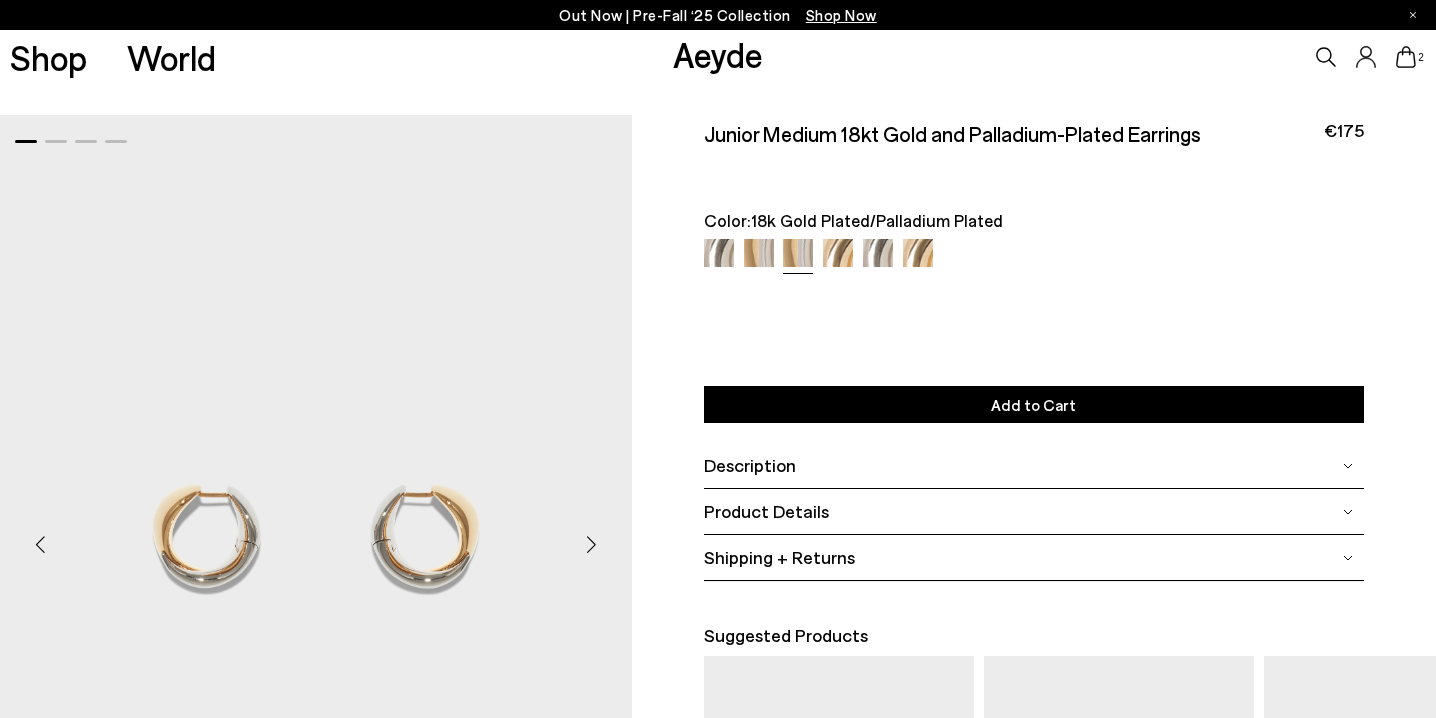 scroll, scrollTop: 0, scrollLeft: 0, axis: both 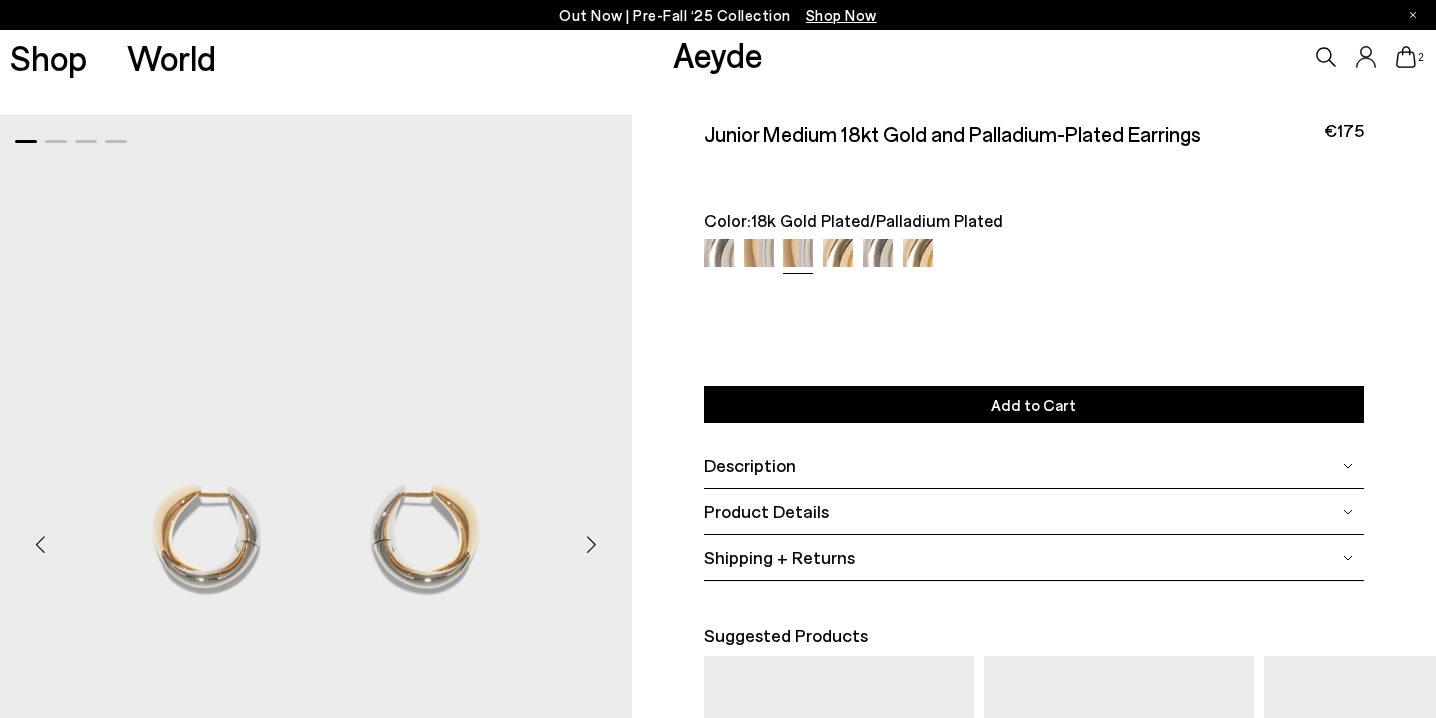 click at bounding box center [592, 544] 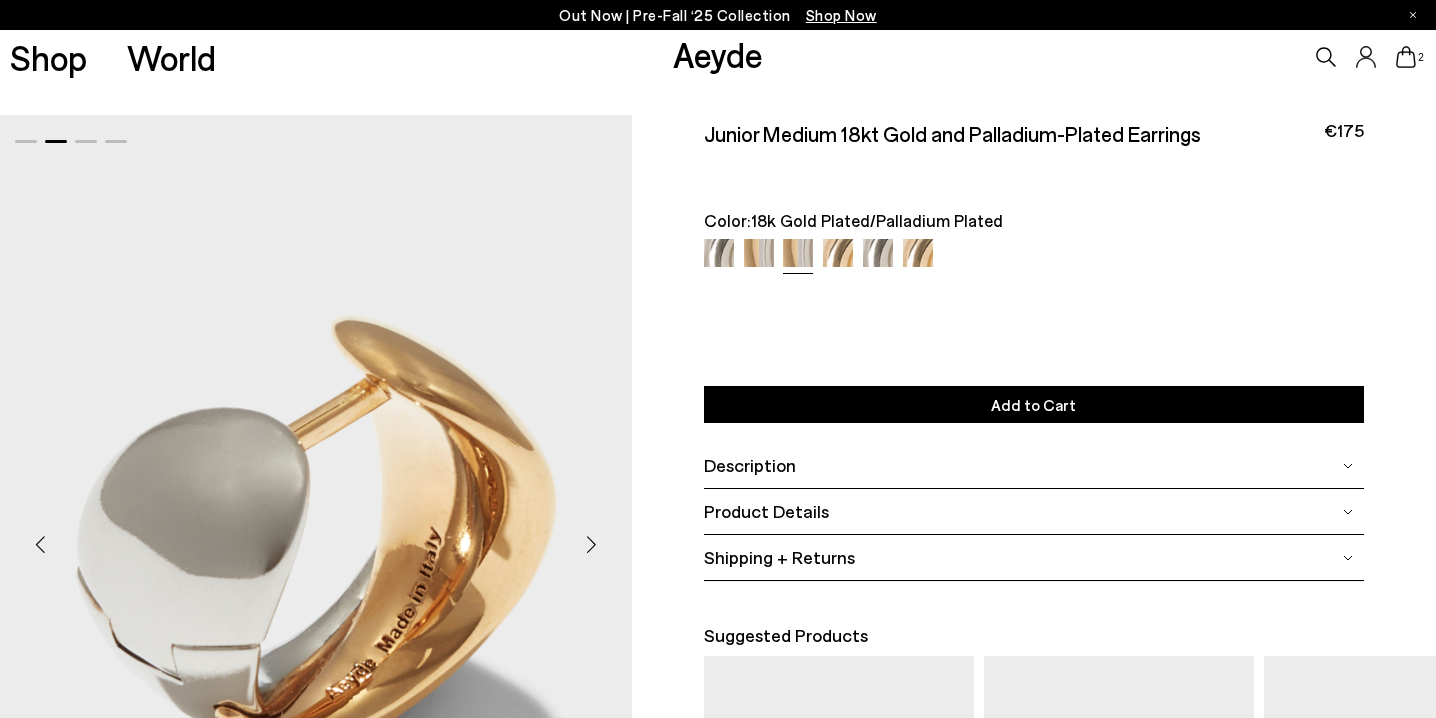 click at bounding box center [592, 544] 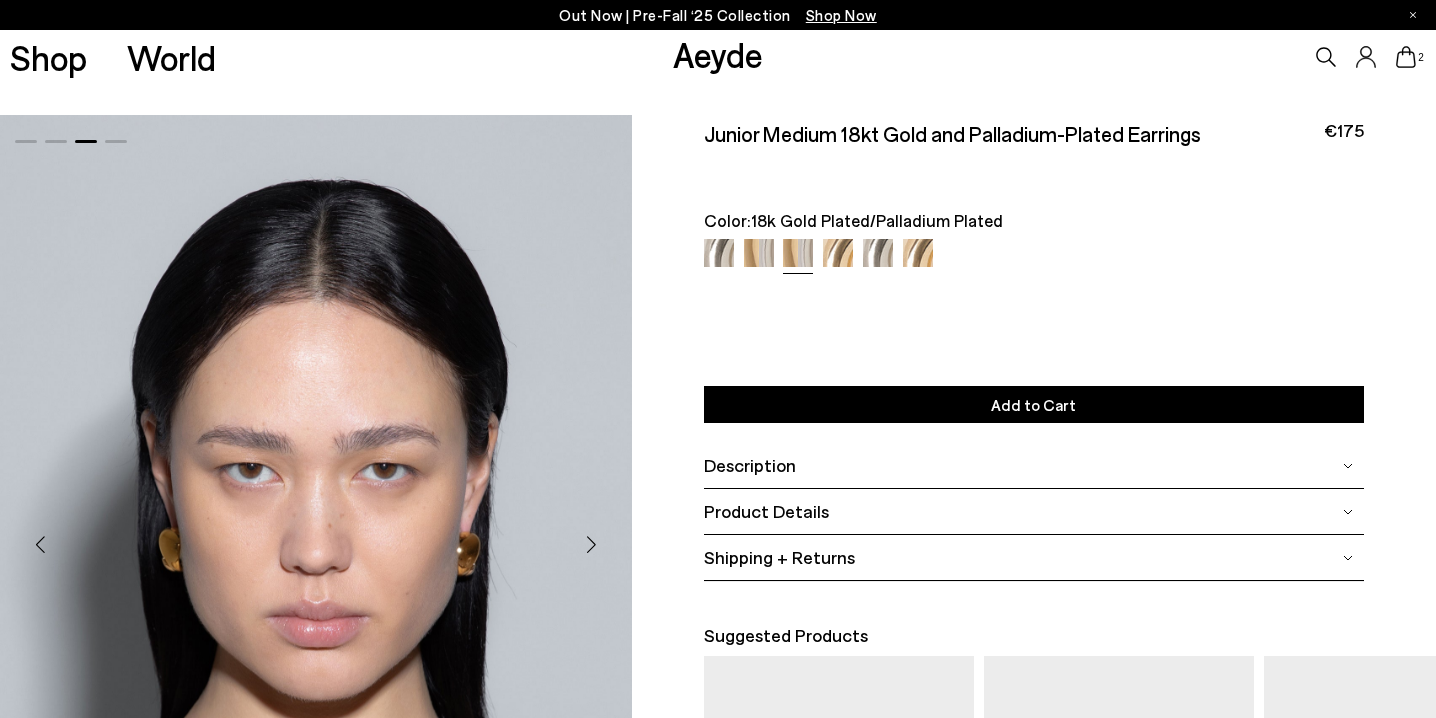 click at bounding box center [592, 544] 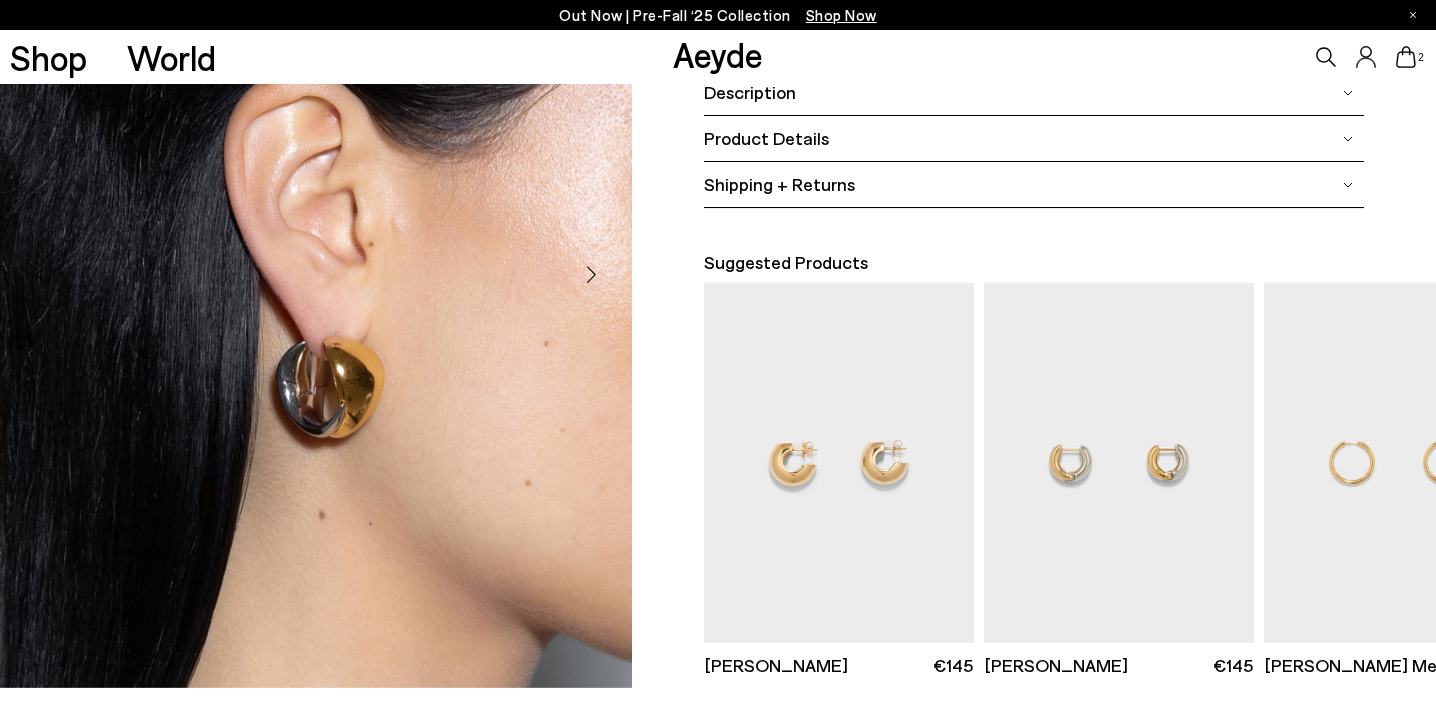 scroll, scrollTop: 372, scrollLeft: 0, axis: vertical 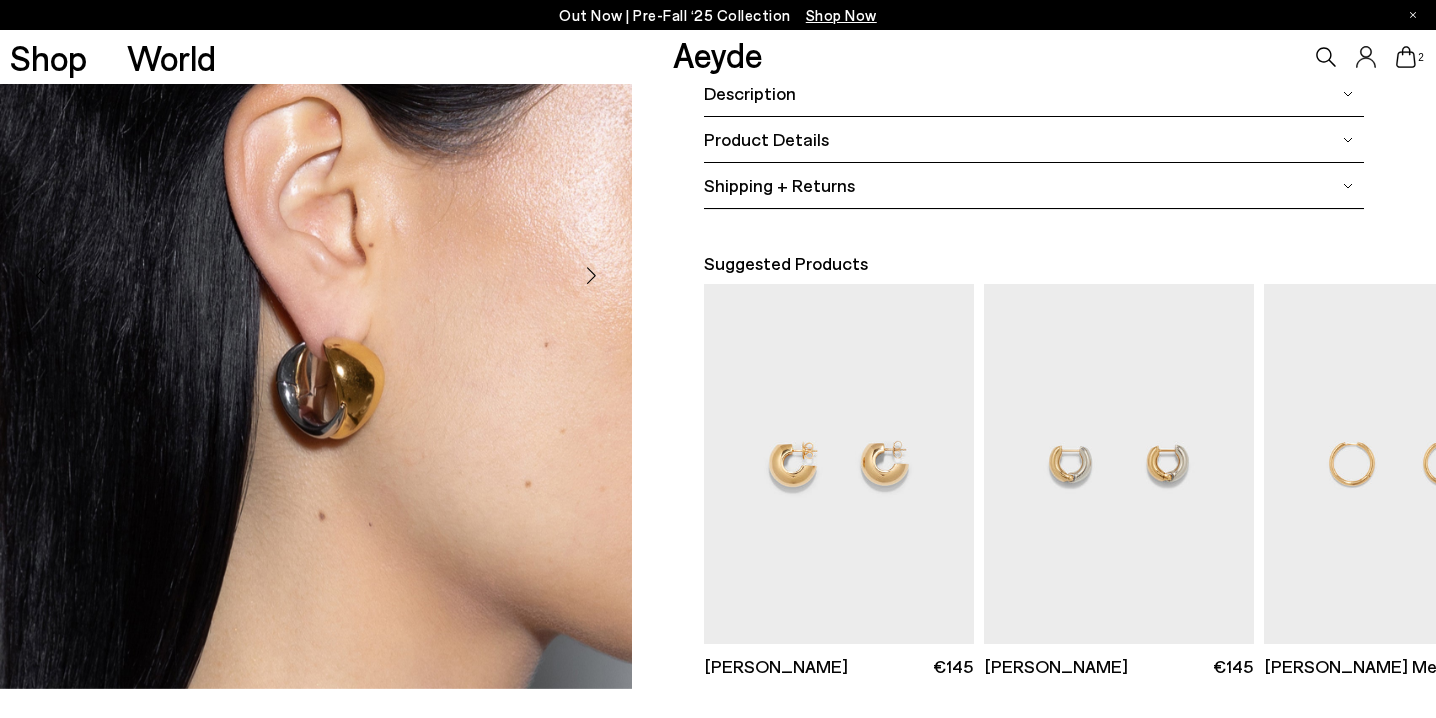 click at bounding box center (592, 276) 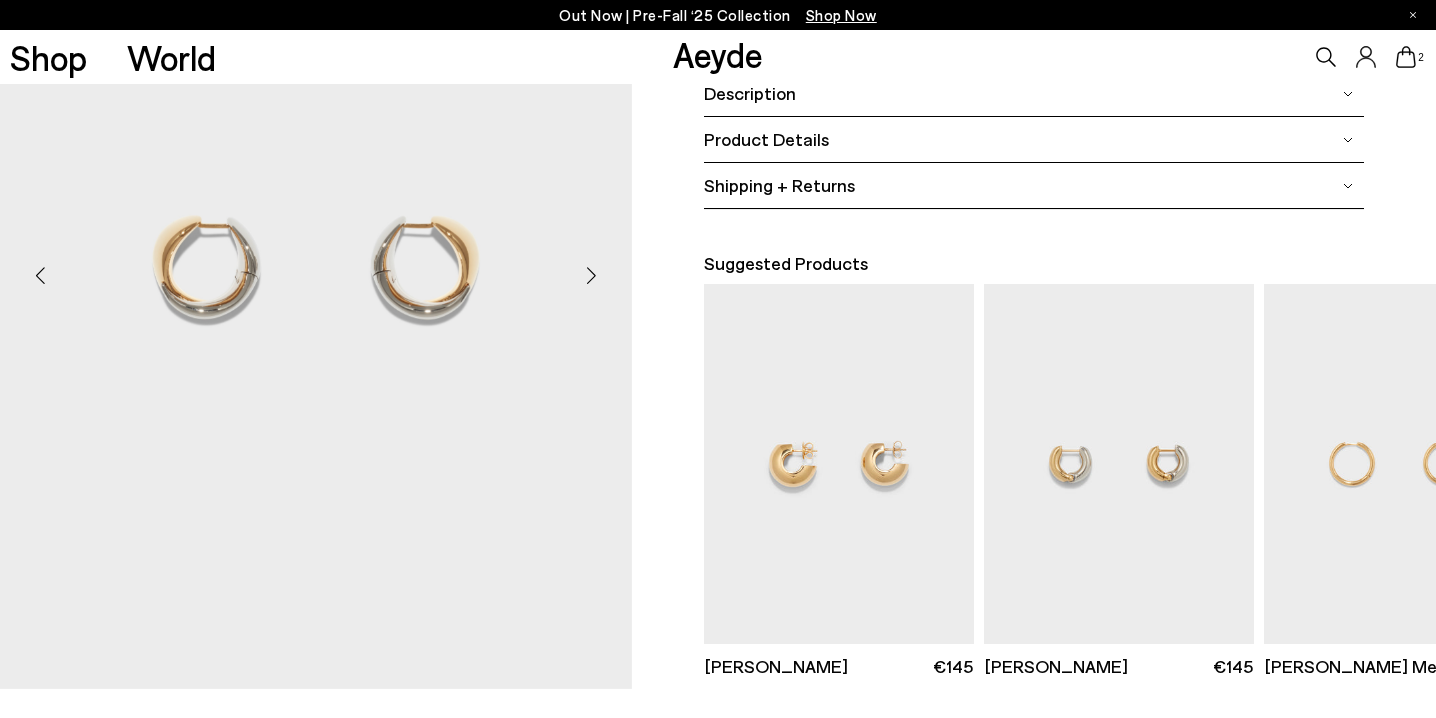 click at bounding box center (592, 276) 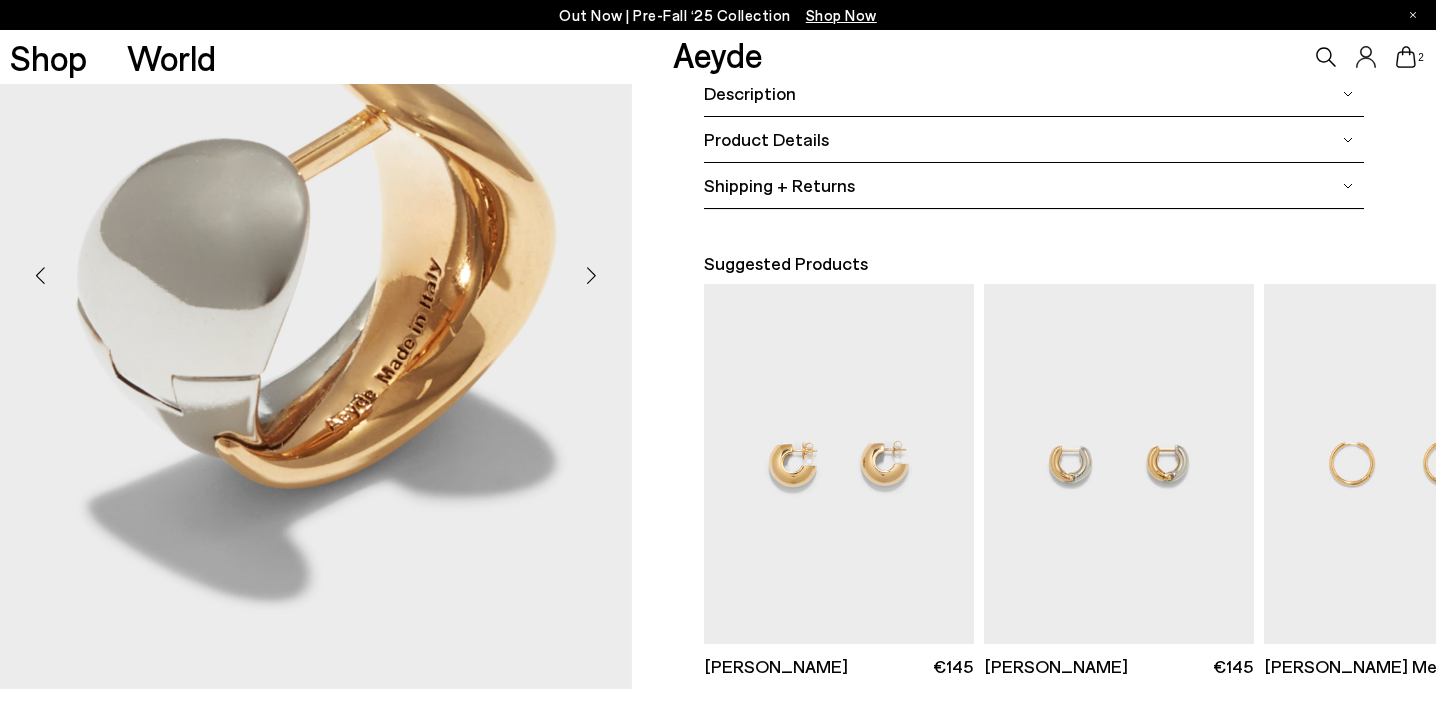 click at bounding box center [592, 276] 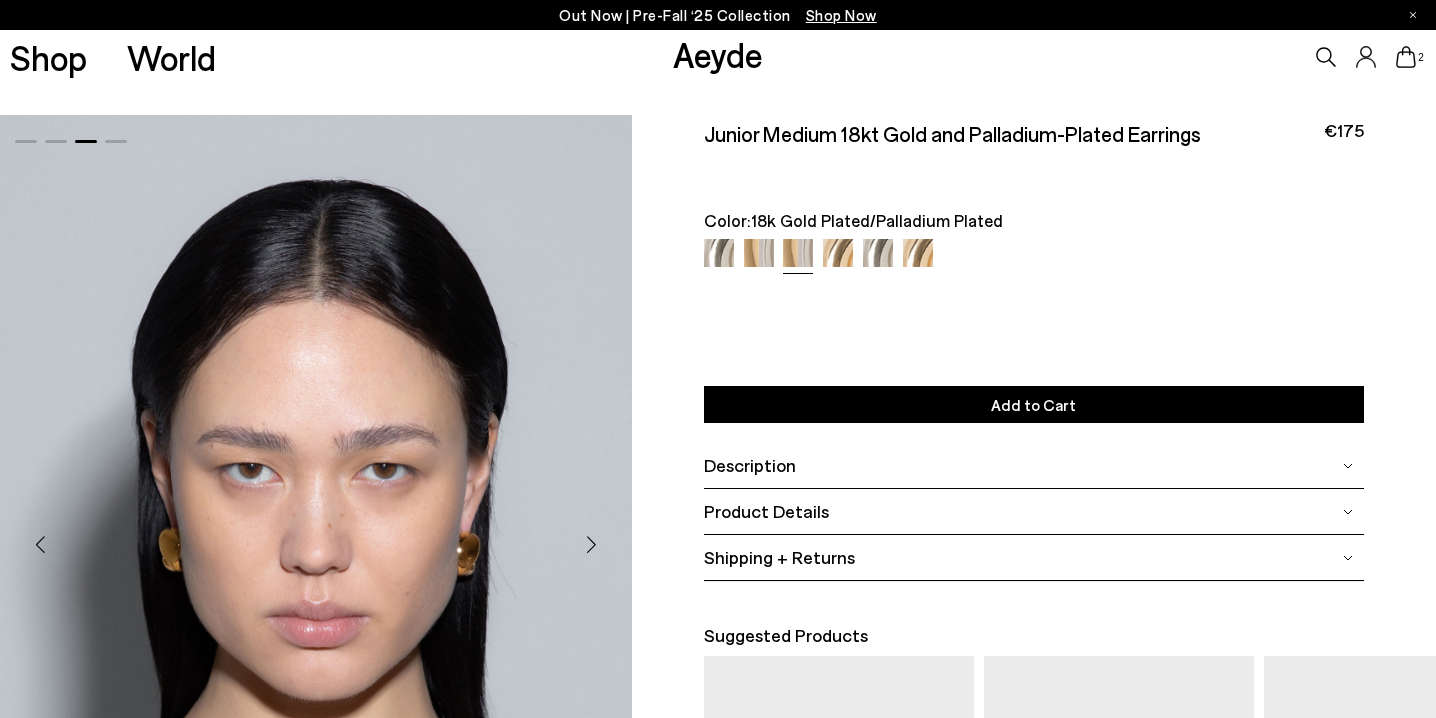 scroll, scrollTop: 0, scrollLeft: 0, axis: both 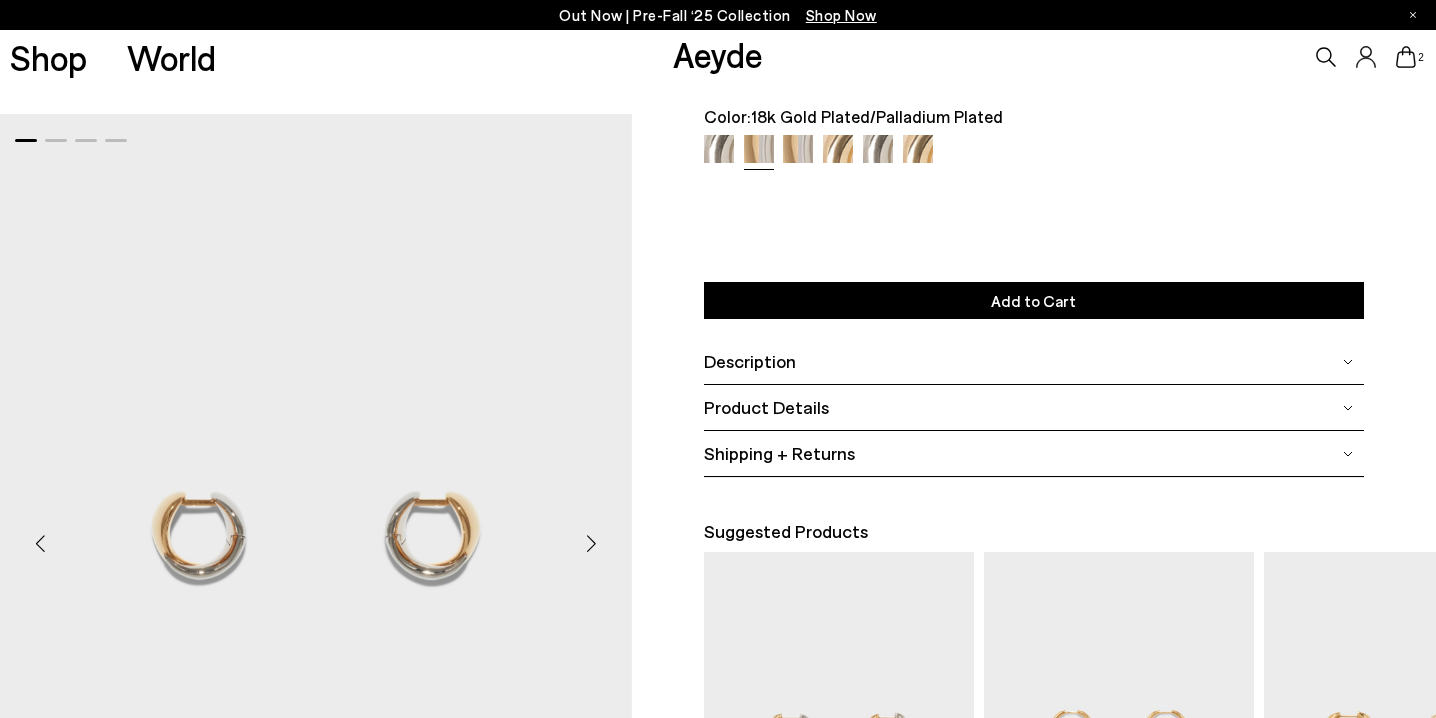 click at bounding box center (592, 544) 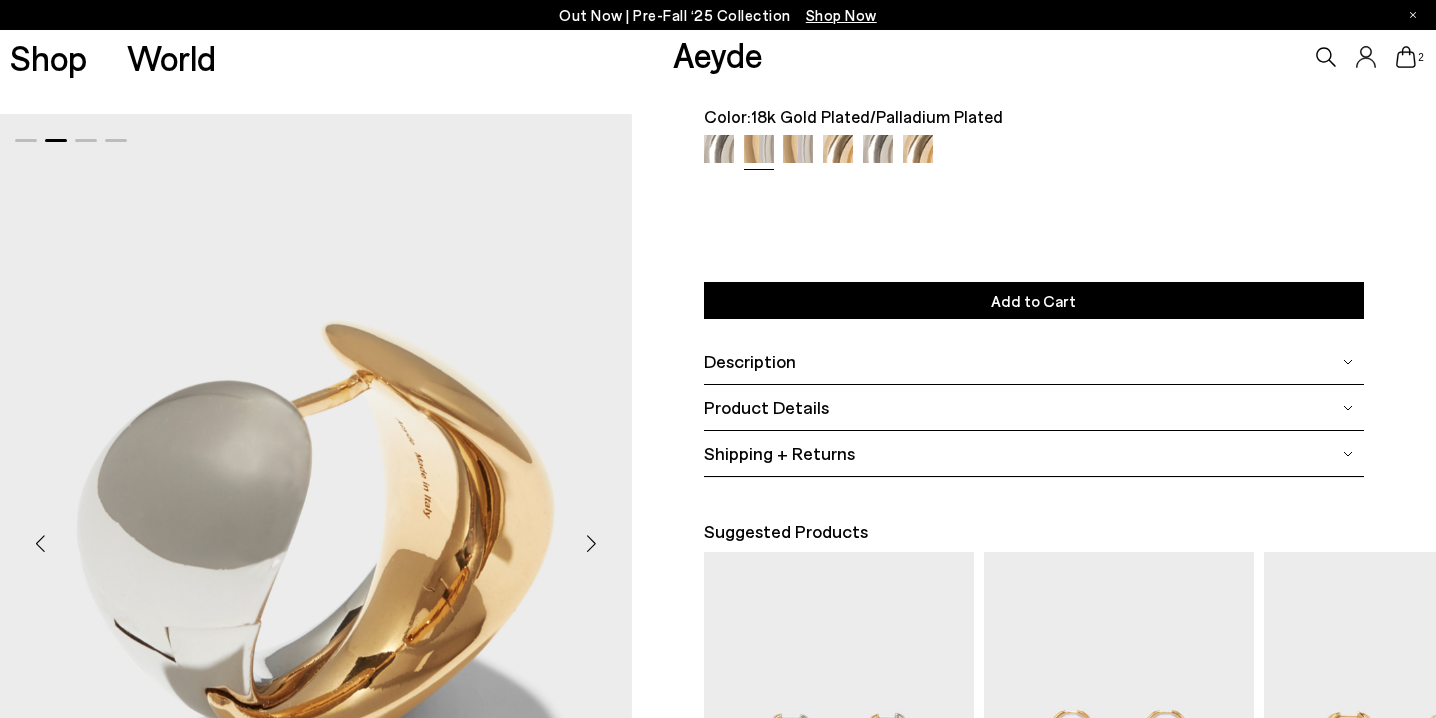 click at bounding box center [592, 544] 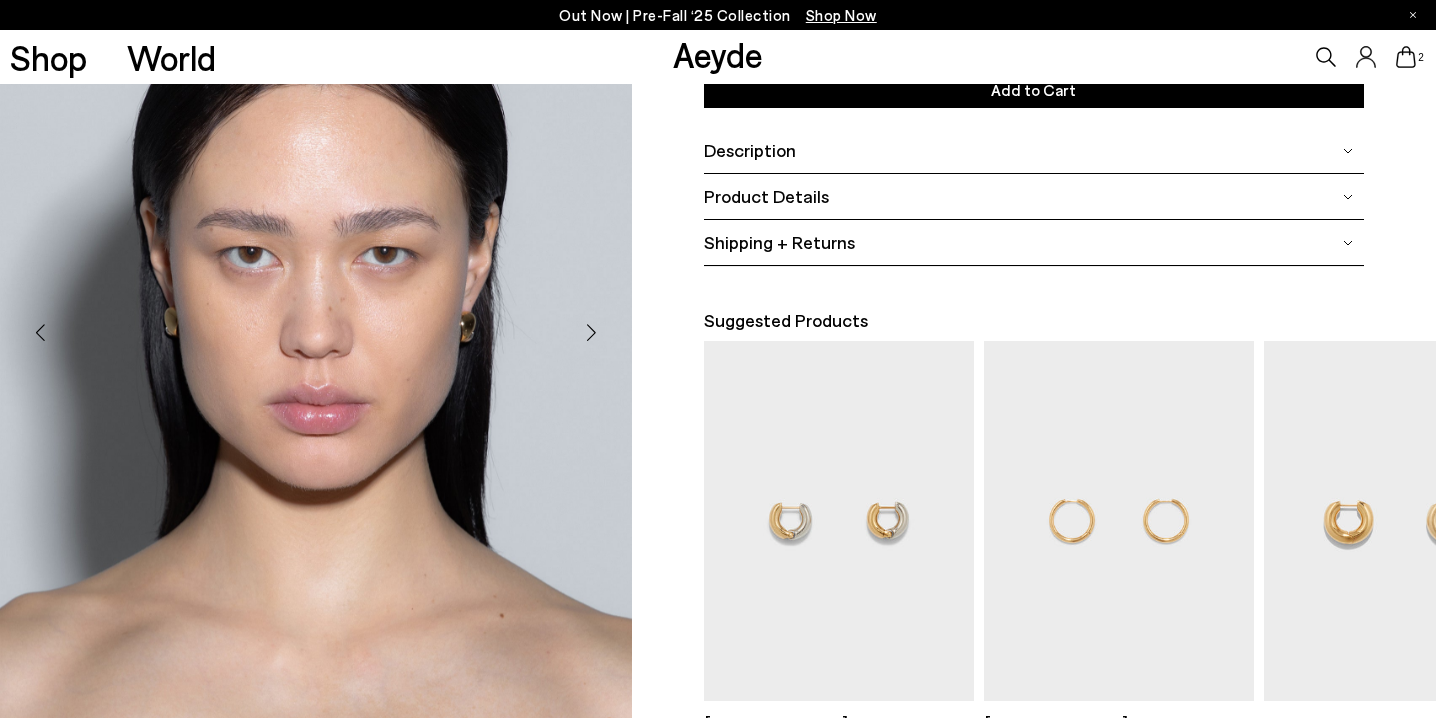 scroll, scrollTop: 283, scrollLeft: 0, axis: vertical 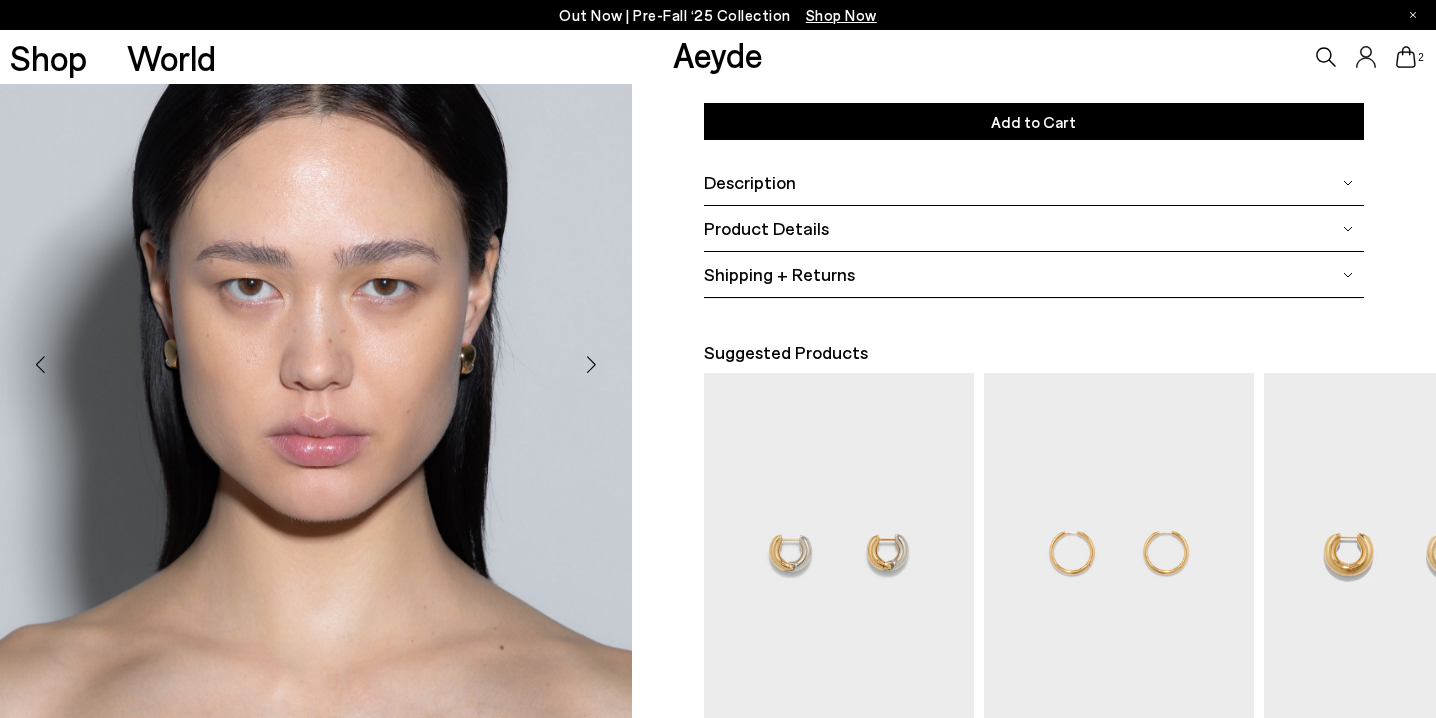 click at bounding box center (592, 365) 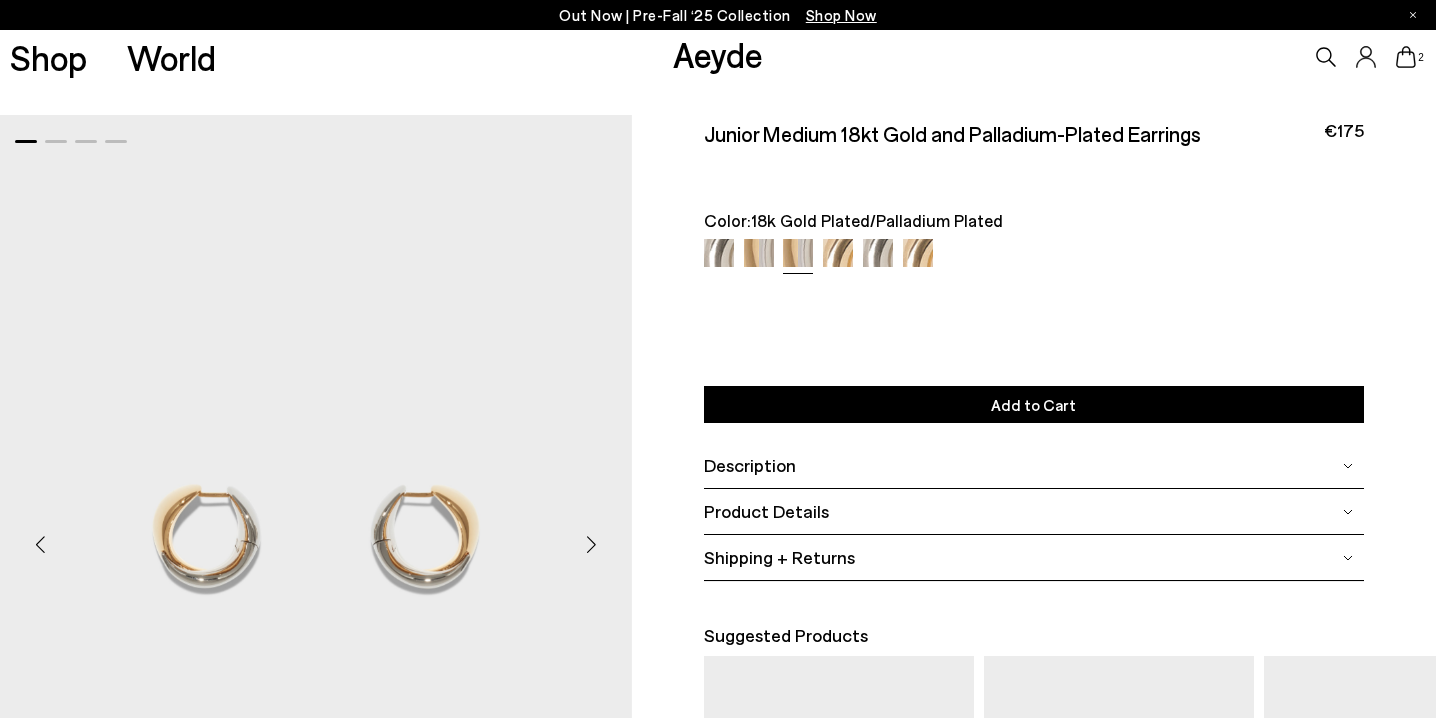 scroll, scrollTop: 0, scrollLeft: 0, axis: both 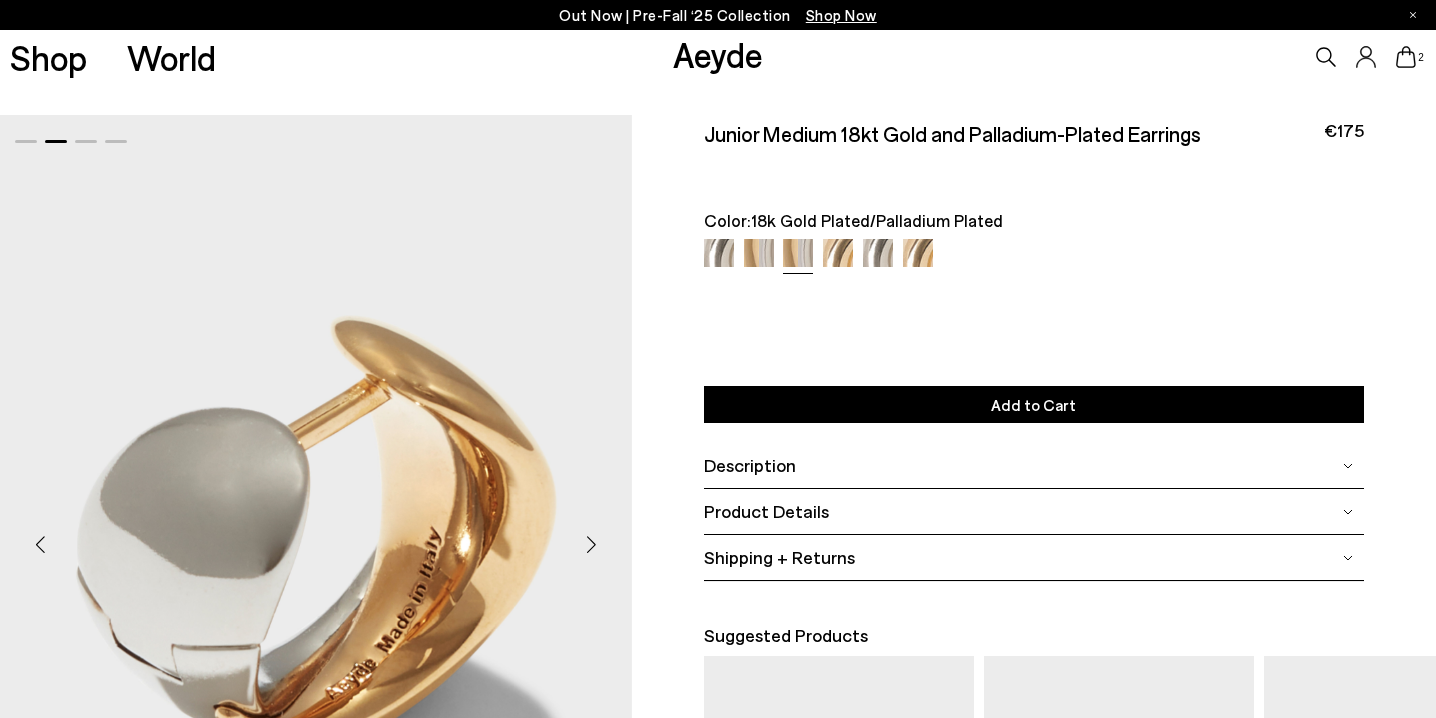 click at bounding box center (592, 544) 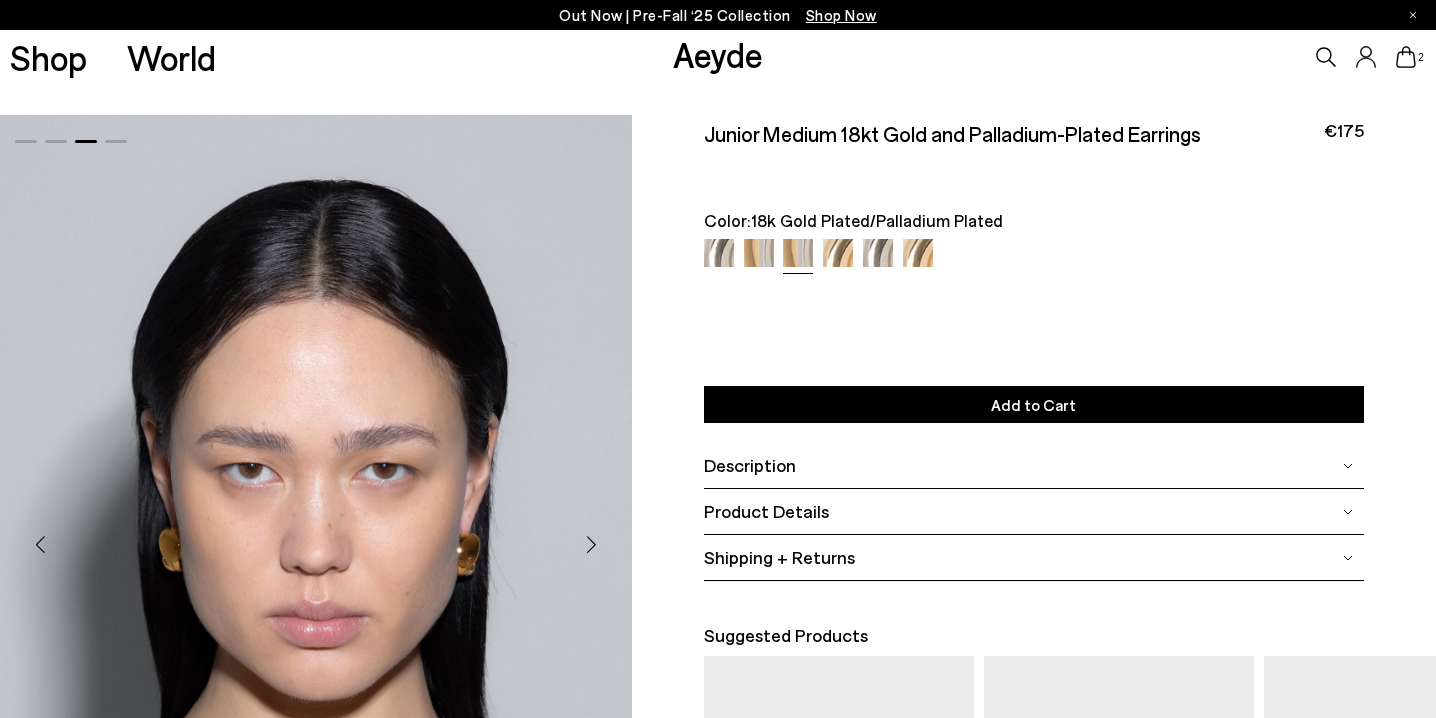 click at bounding box center [592, 544] 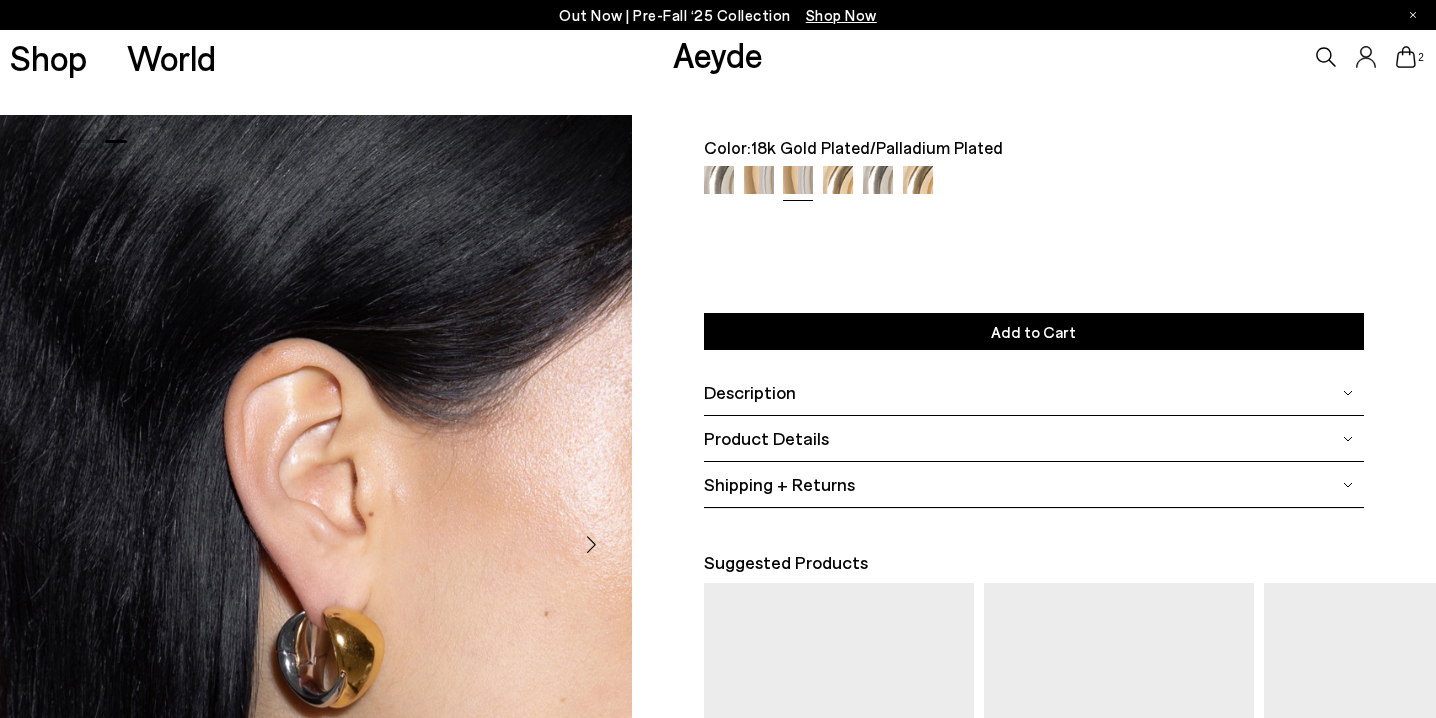 scroll, scrollTop: 40, scrollLeft: 0, axis: vertical 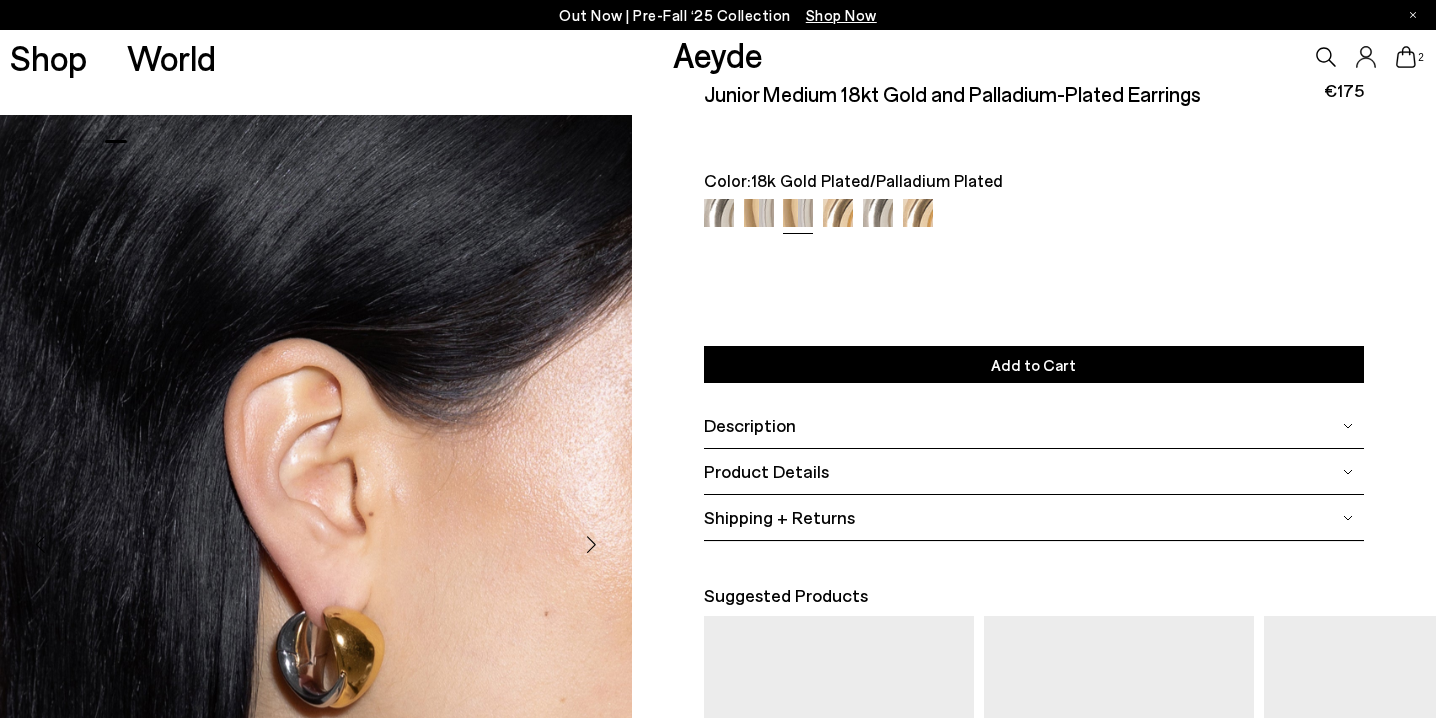 click on "Add to Cart Select a Size First" at bounding box center [1034, 364] 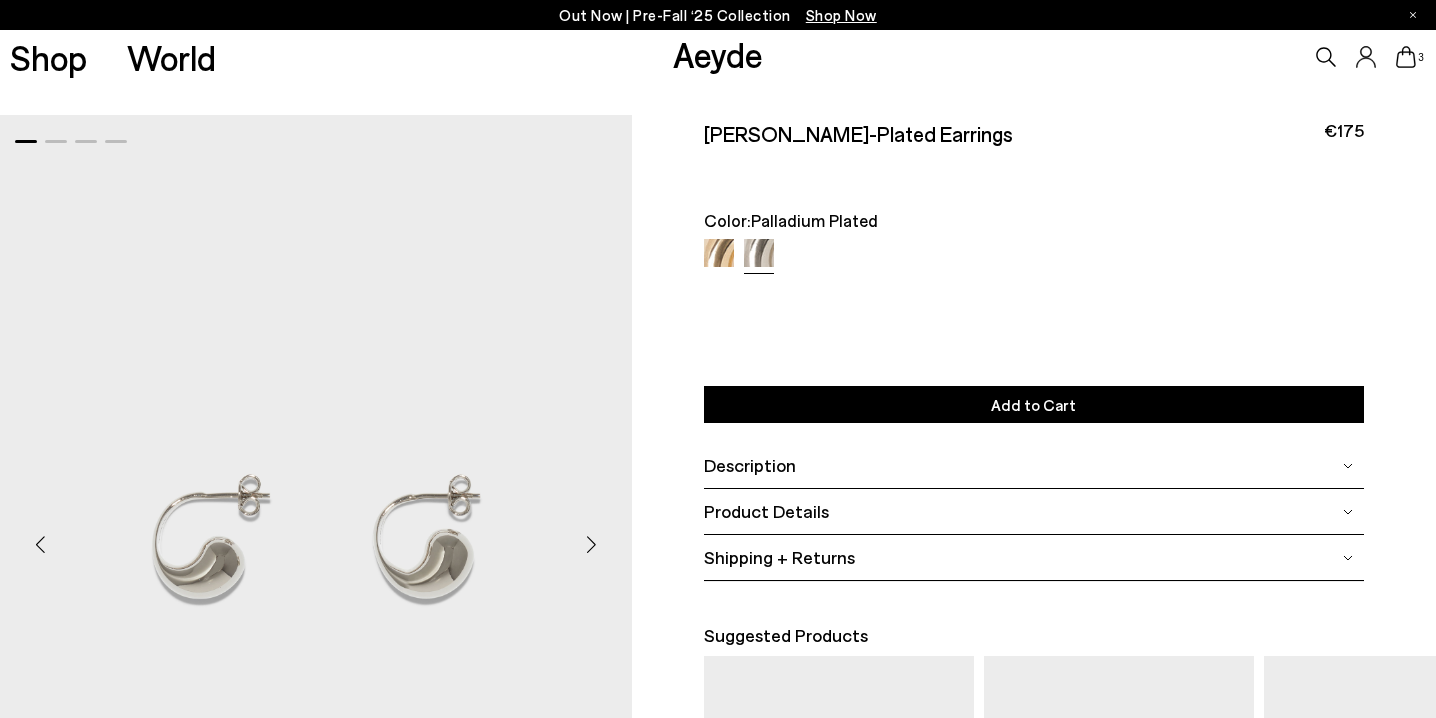 scroll, scrollTop: 0, scrollLeft: 0, axis: both 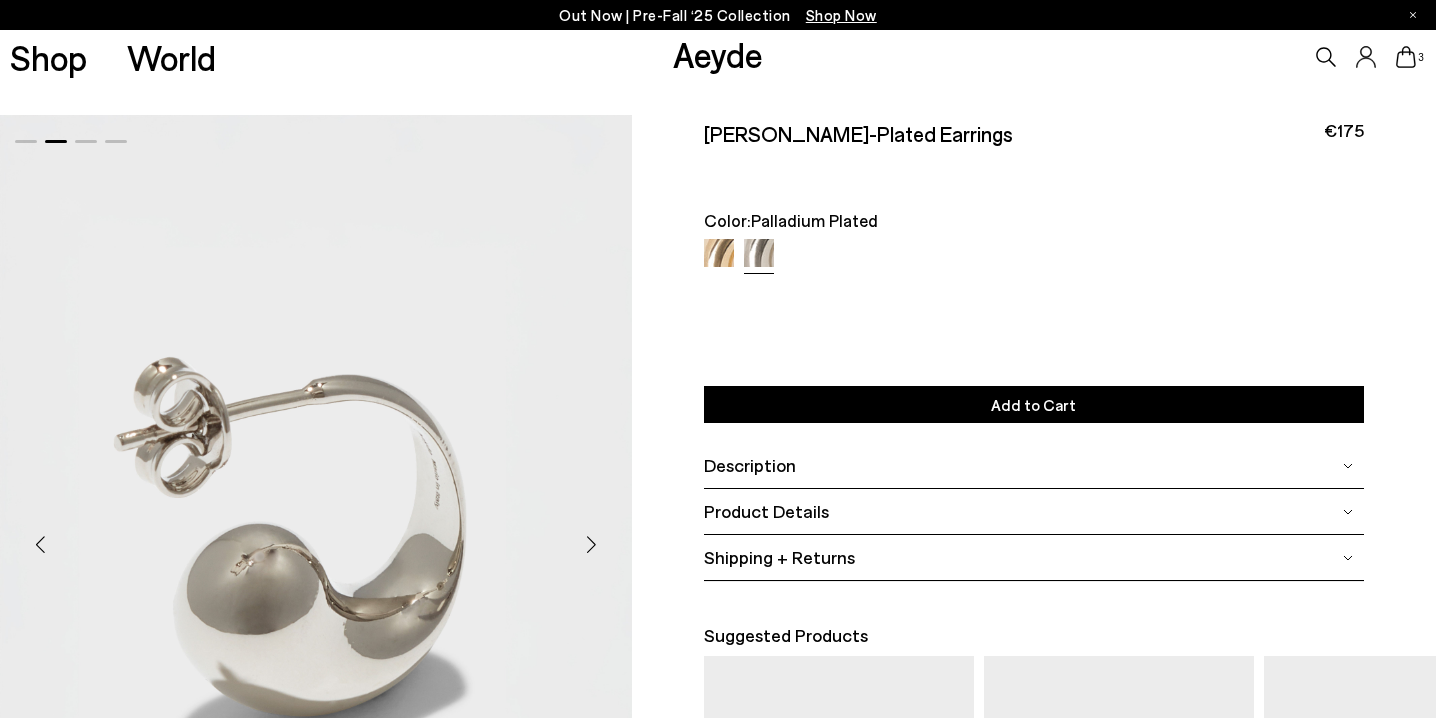 click at bounding box center (592, 544) 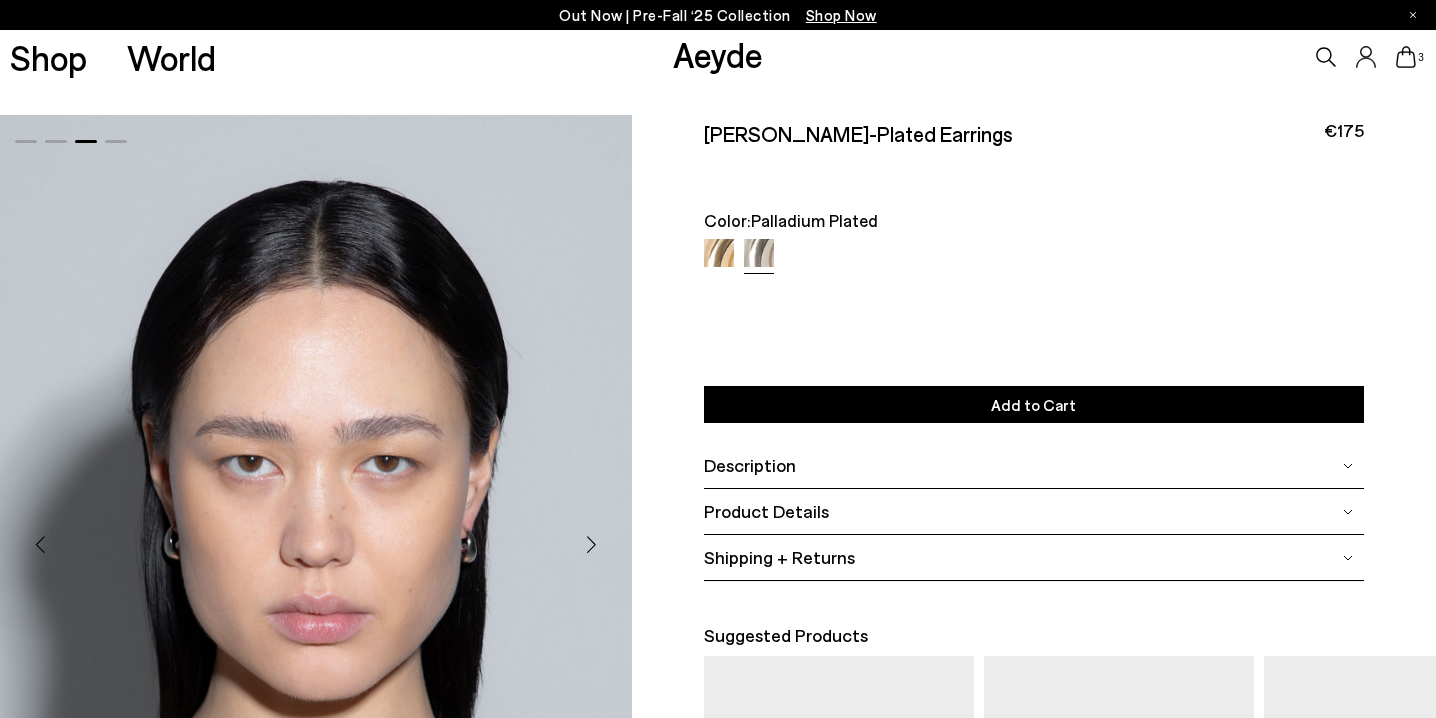 click at bounding box center [592, 544] 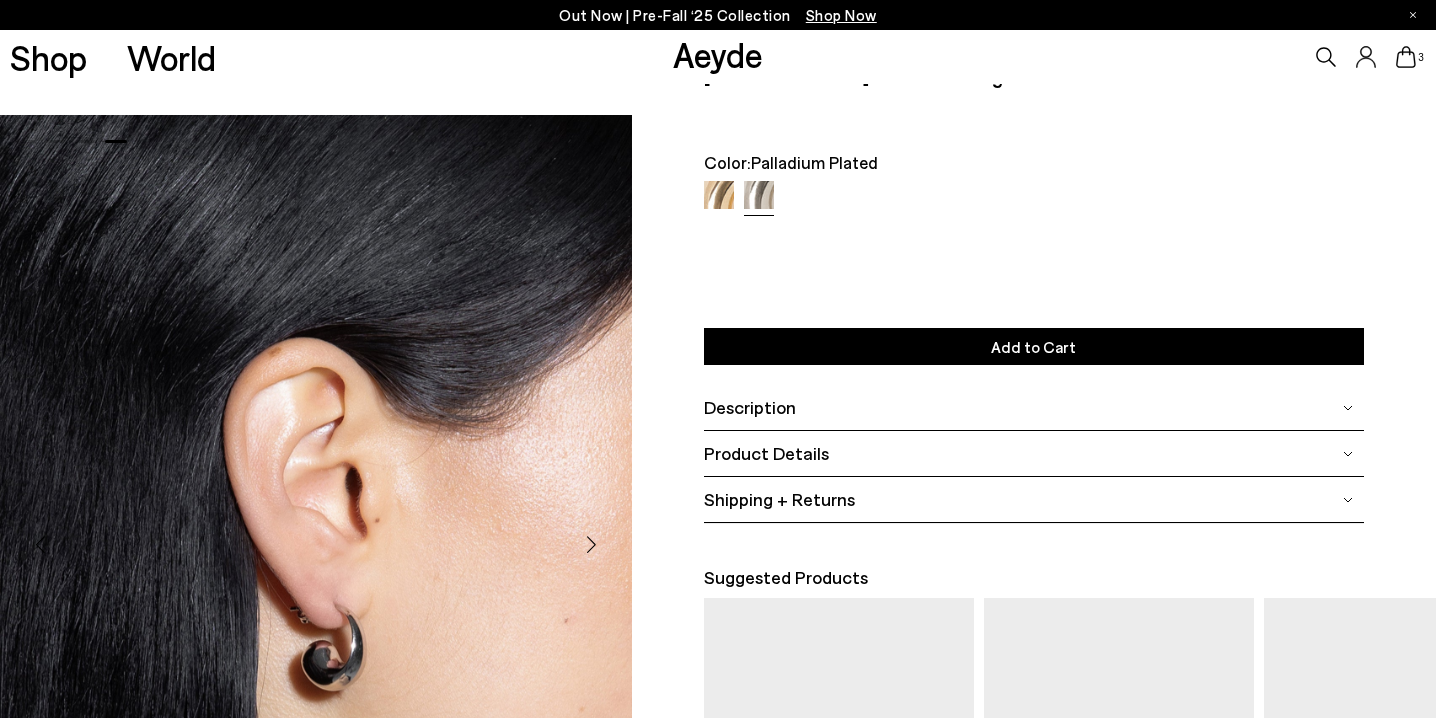 scroll, scrollTop: 60, scrollLeft: 0, axis: vertical 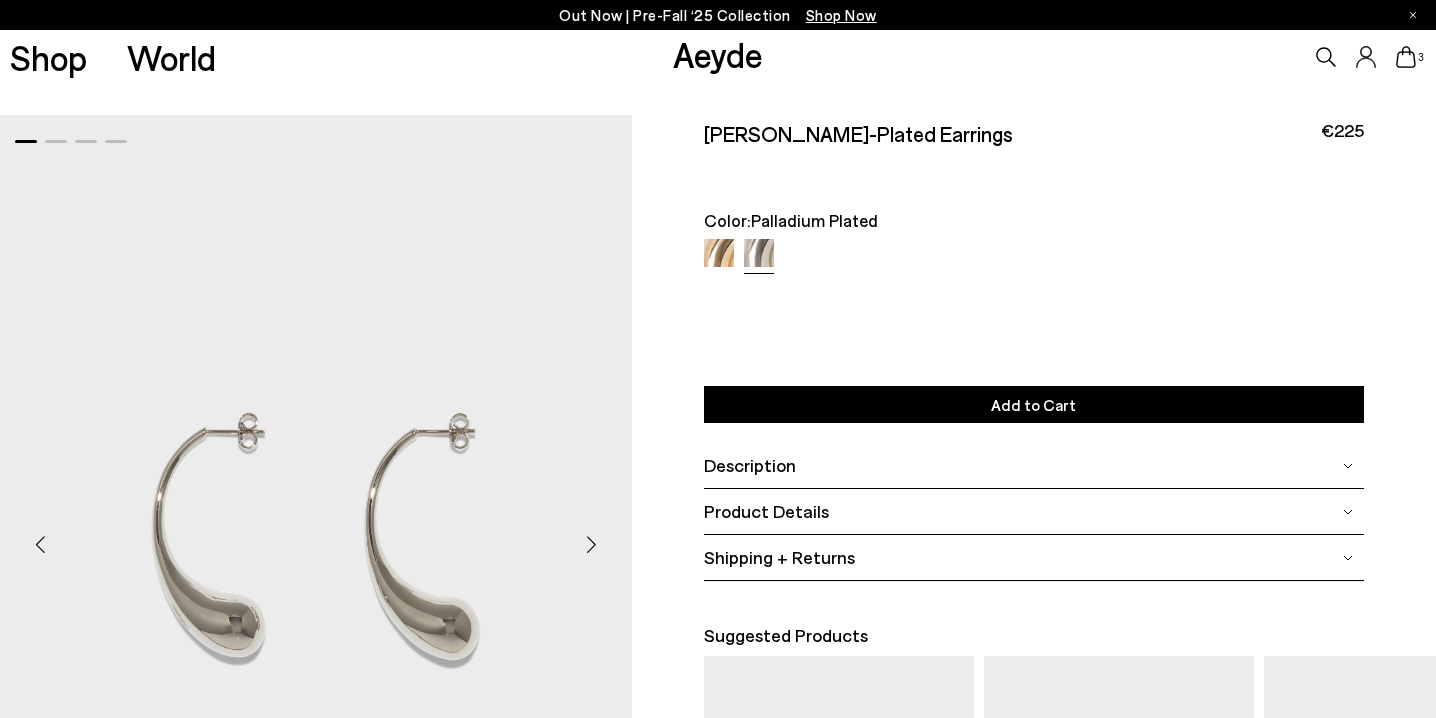 click at bounding box center [592, 544] 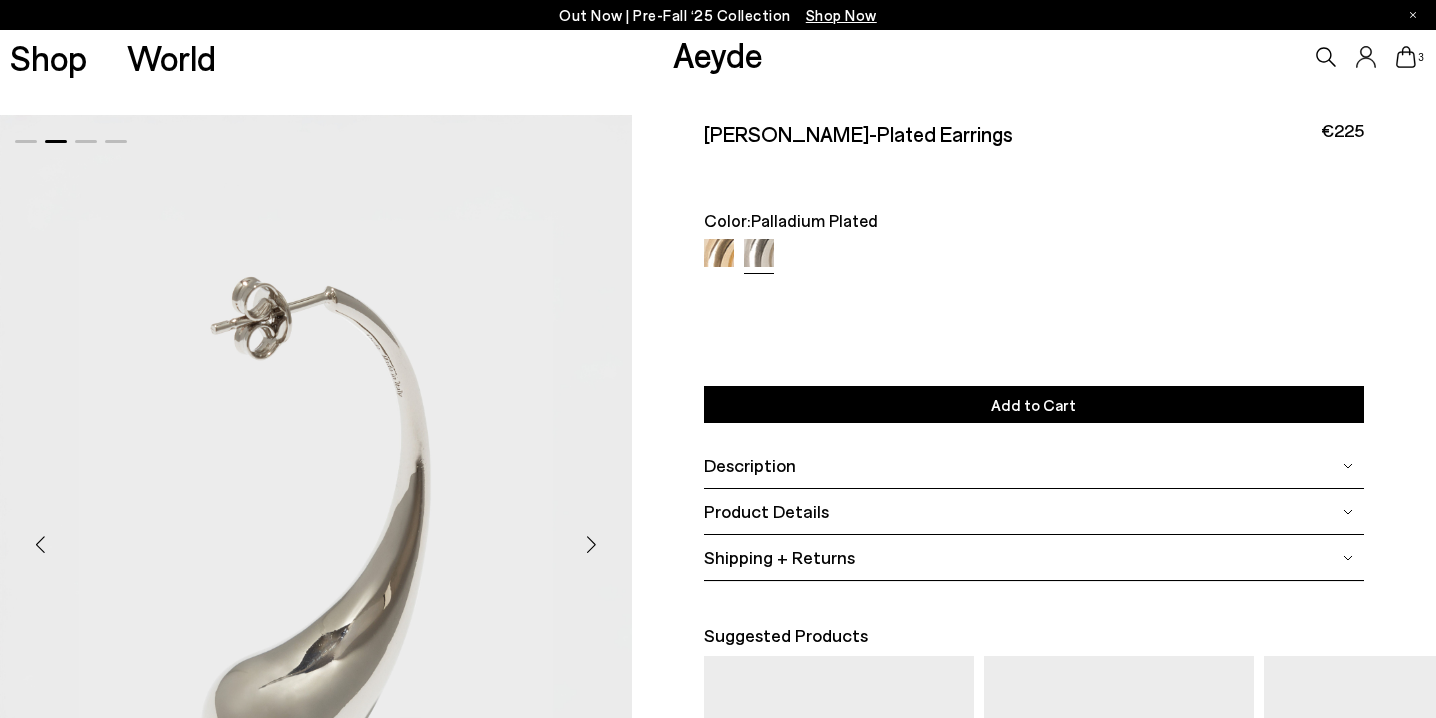 click at bounding box center [592, 544] 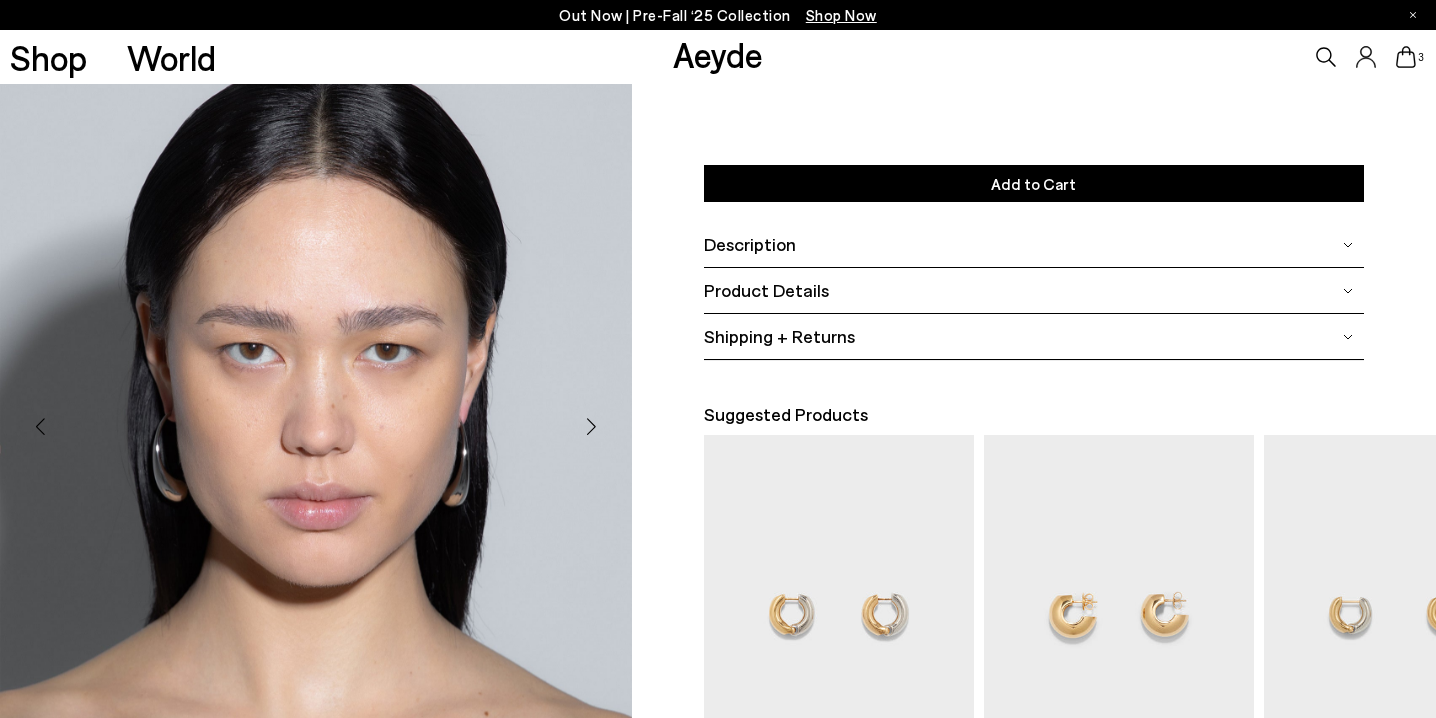 scroll, scrollTop: 269, scrollLeft: 0, axis: vertical 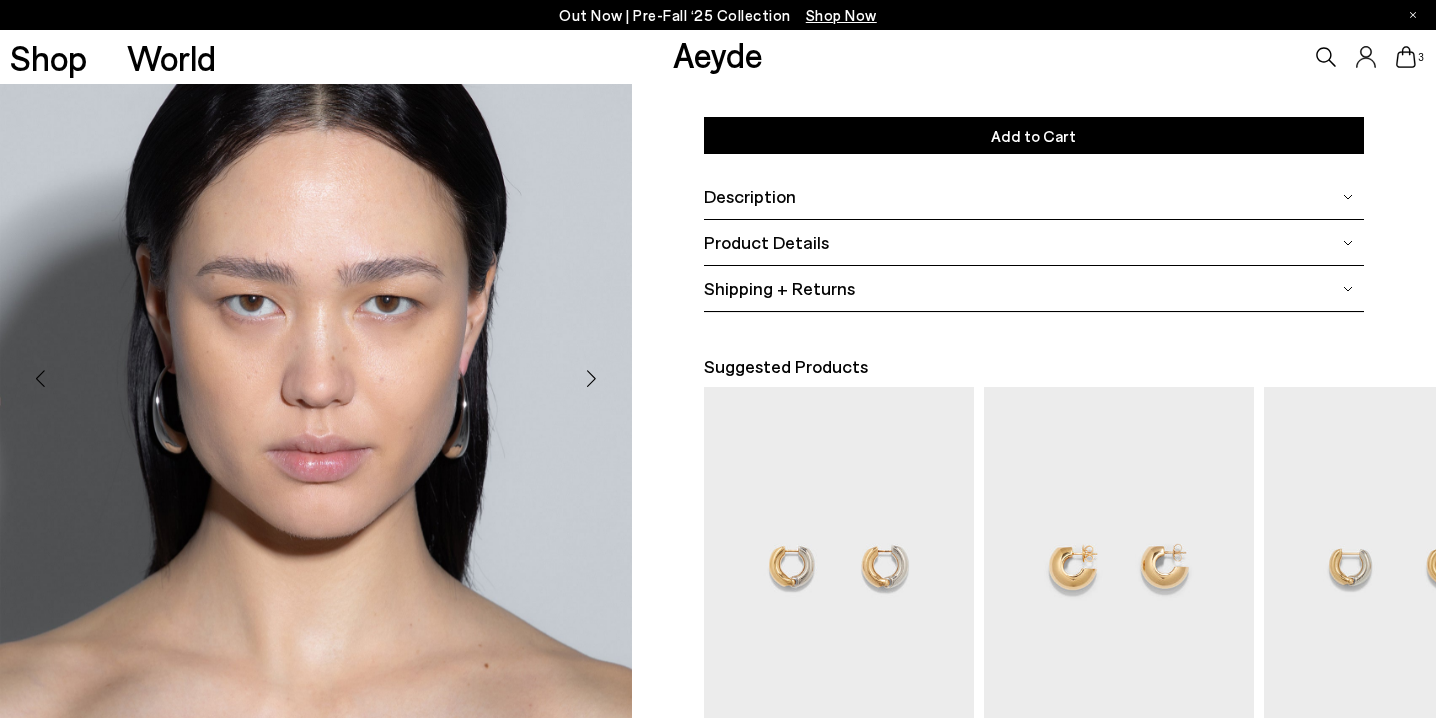 click at bounding box center [592, 379] 